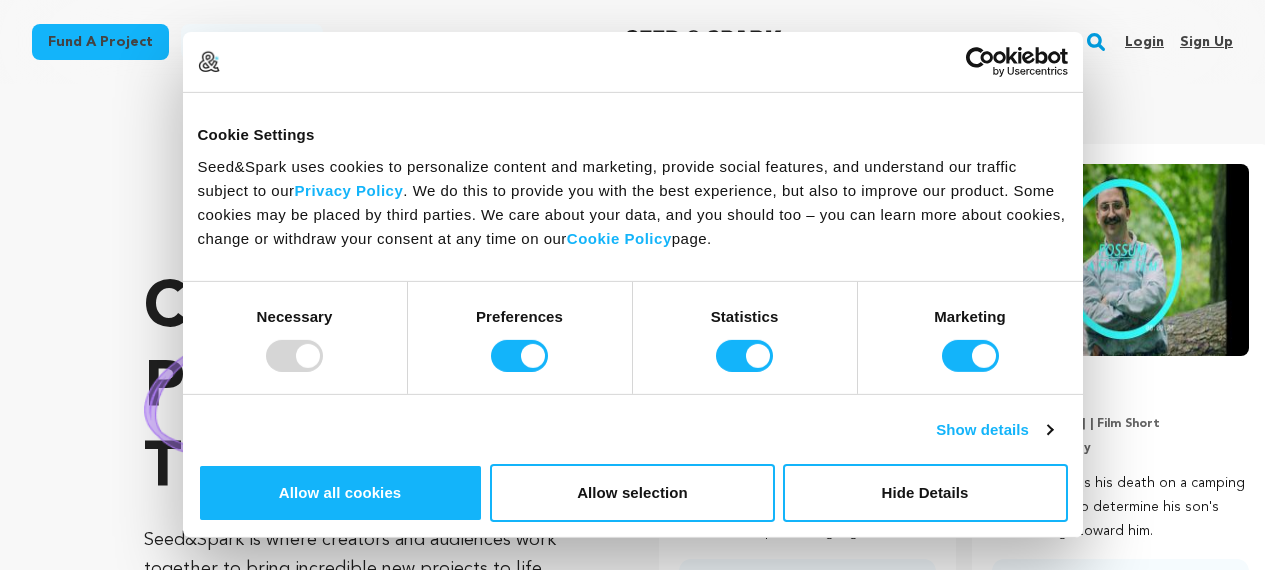 scroll, scrollTop: 0, scrollLeft: 0, axis: both 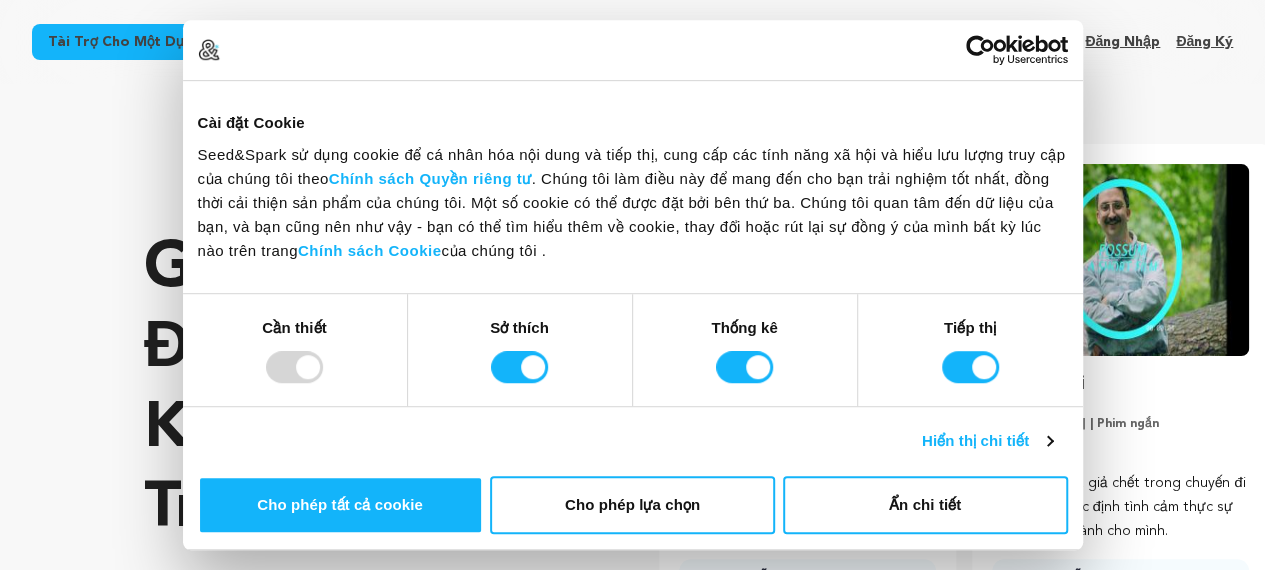 click on "Gây quỹ cộng đồng
nhảy
đó không quan trọng  vấn đề .
Seed&Spark là nơi các nhà sáng tạo và khán giả cùng nhau hợp tác để hiện thực hóa những dự án mới đầy ấn tượng. Hãy tìm kiếm nguồn cảm hứng, sự tò mò và cộng đồng mới của bạn!" at bounding box center (361, 455) 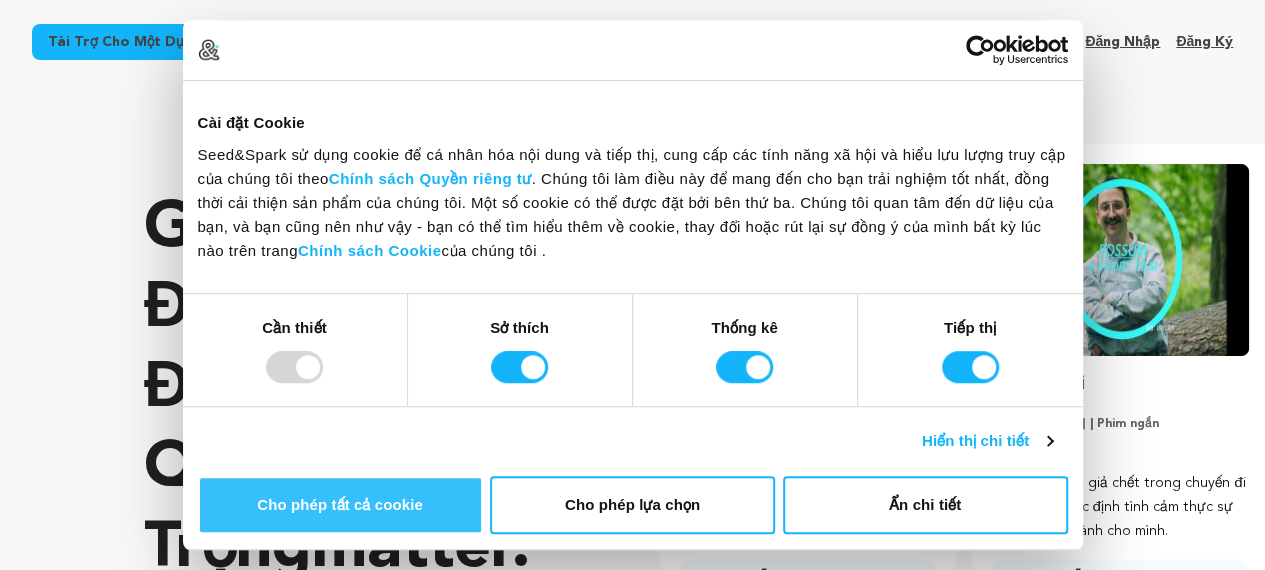 scroll, scrollTop: 0, scrollLeft: 329, axis: horizontal 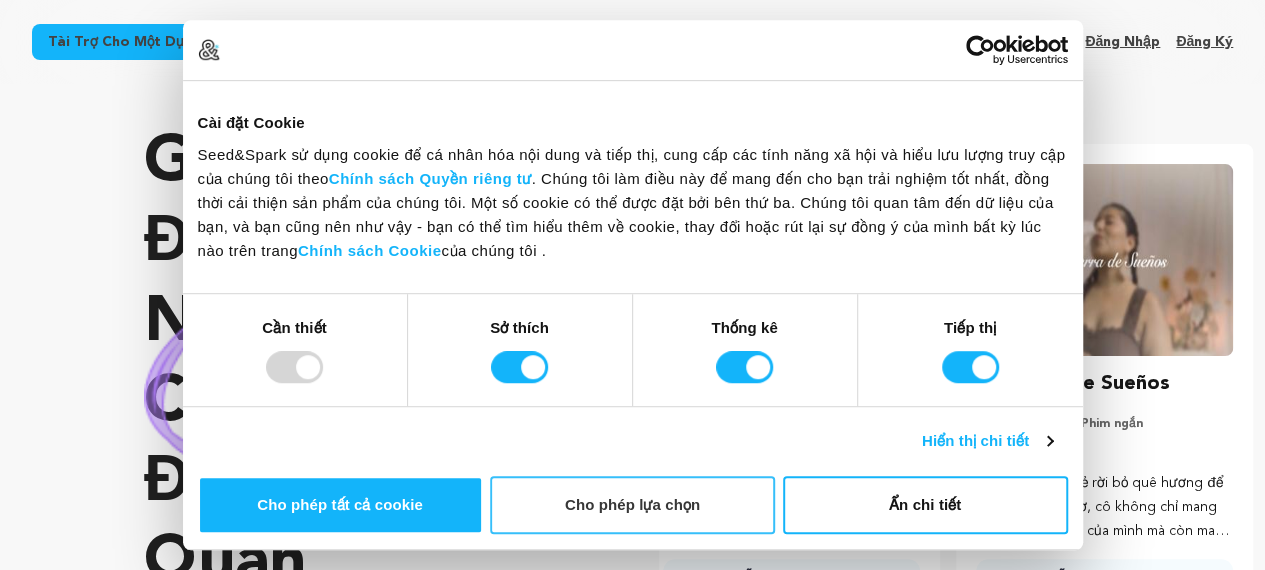 click on "Cho phép lựa chọn" at bounding box center (632, 505) 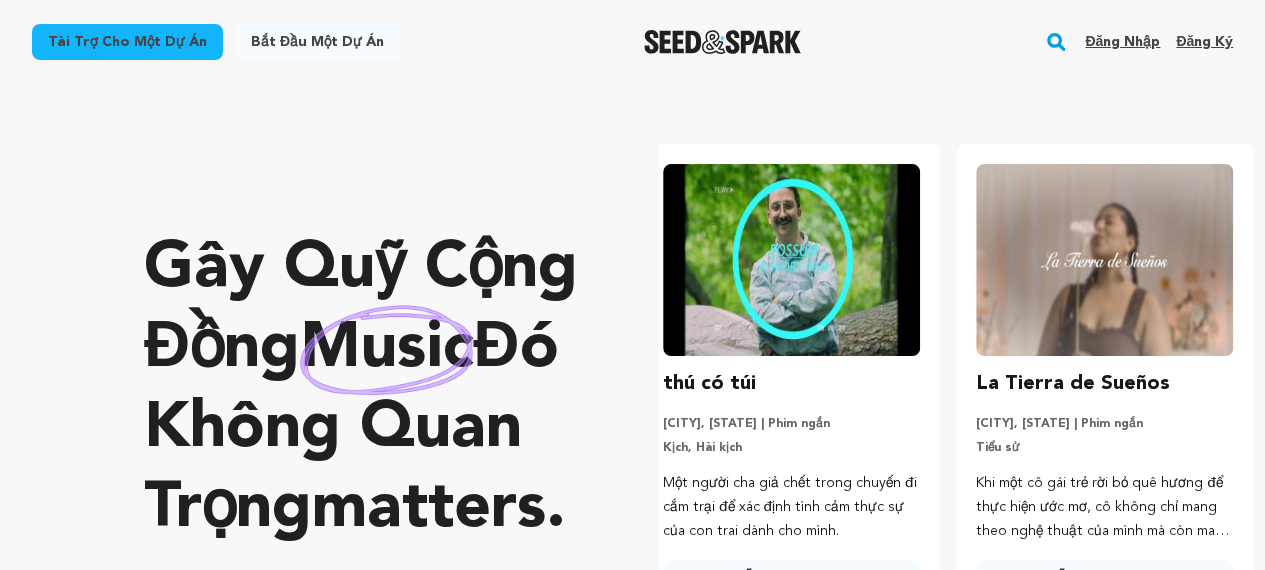 scroll, scrollTop: 0, scrollLeft: 0, axis: both 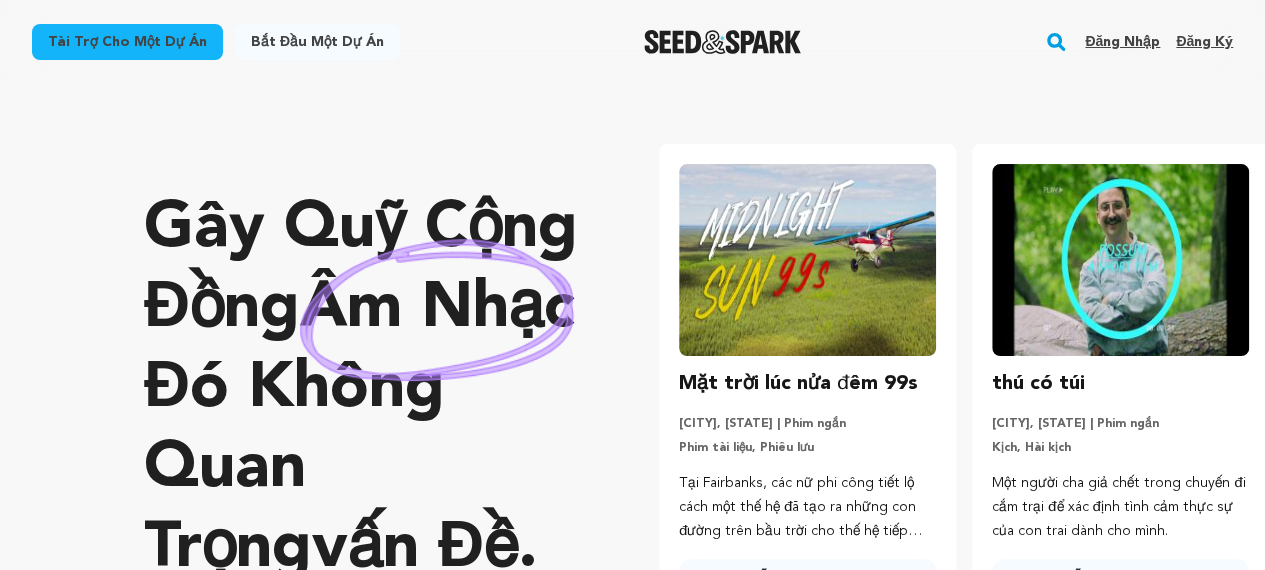 click on "Đăng ký" at bounding box center (1204, 42) 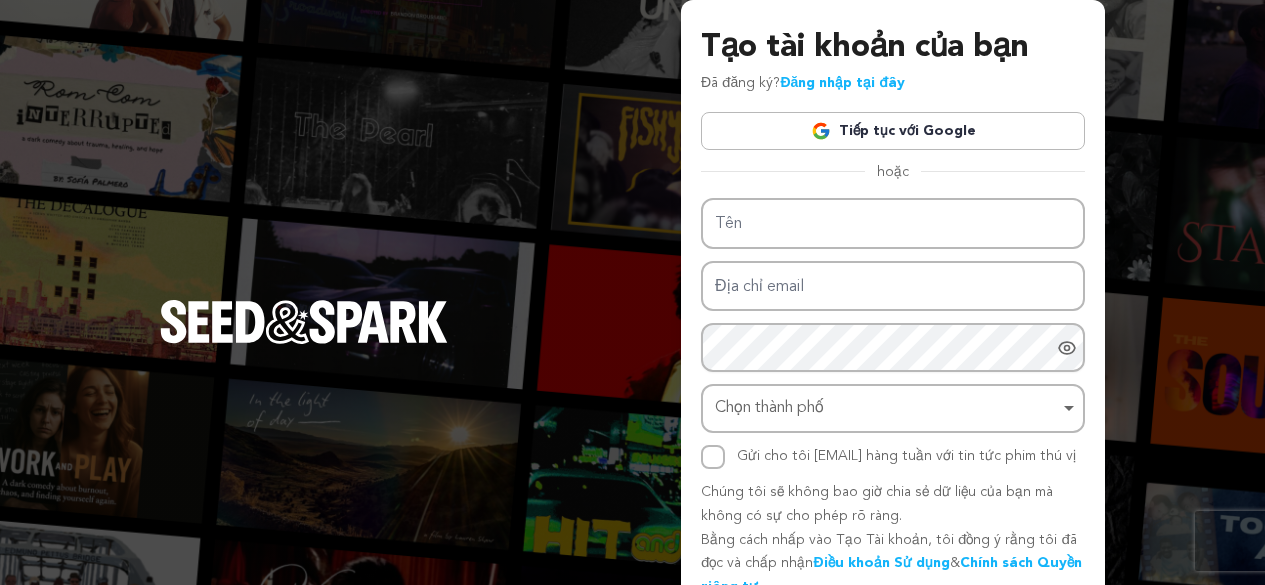 scroll, scrollTop: 0, scrollLeft: 0, axis: both 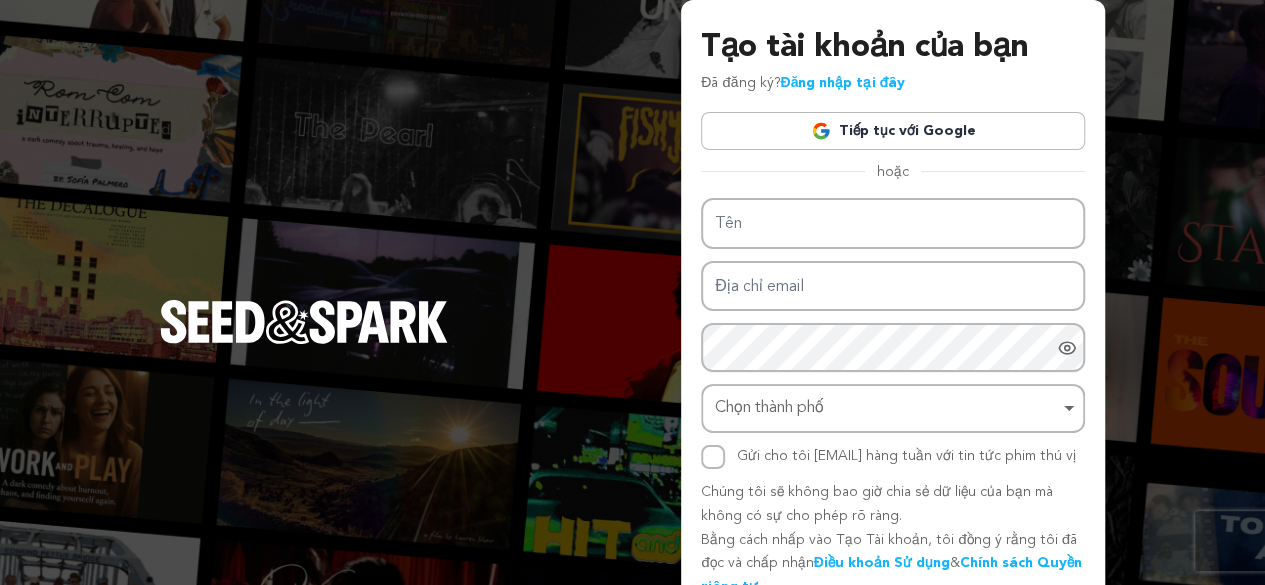 click on "Tiếp tục với Google" at bounding box center (893, 131) 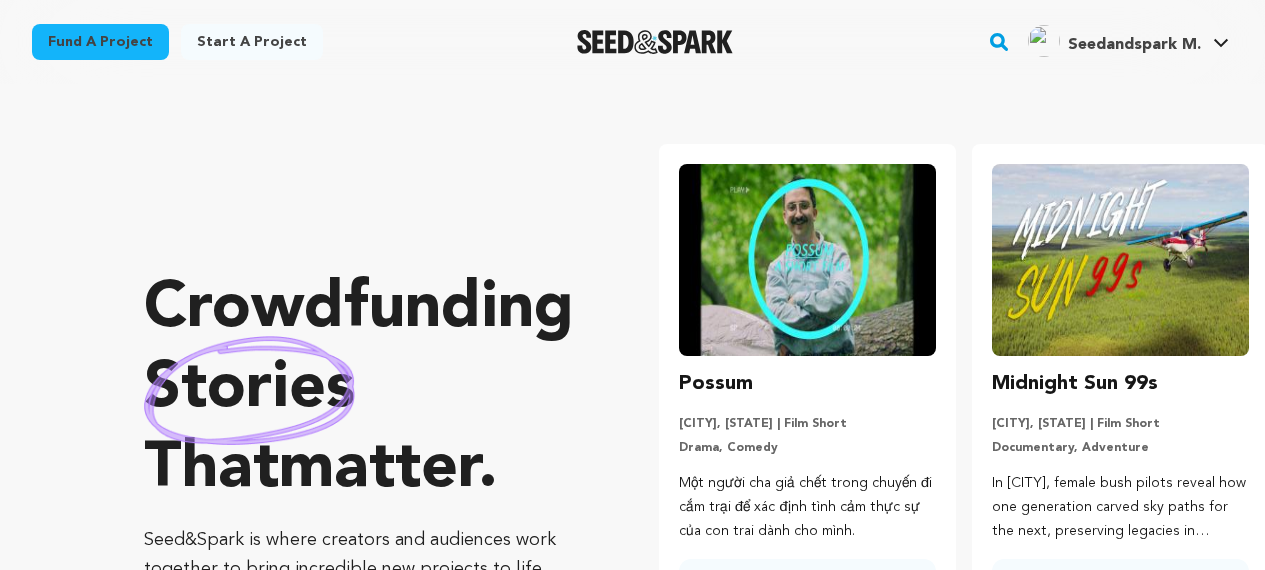 scroll, scrollTop: 0, scrollLeft: 0, axis: both 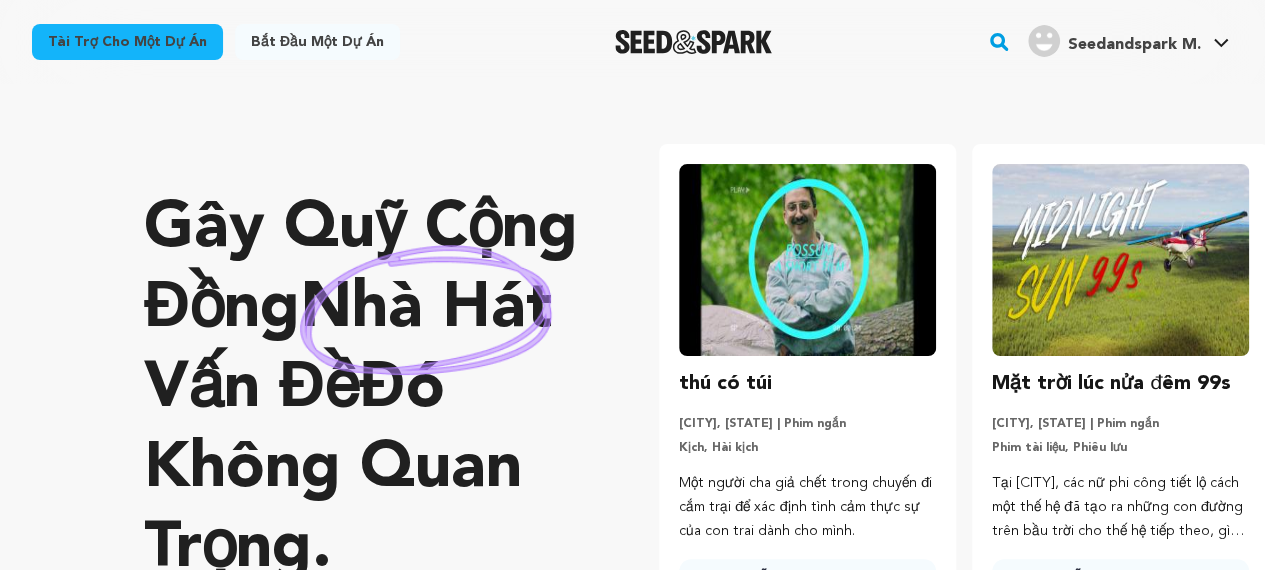 click on "Gây quỹ cộng đồng
nhà hát
vấn đề
đó không quan trọng  .
Seed&Spark là nơi các nhà sáng tạo và khán giả cùng nhau hợp tác để hiện thực hóa những dự án mới đầy ấn tượng. Hãy tìm kiếm nguồn cảm hứng, sự tò mò và cộng đồng mới của bạn!" at bounding box center (361, 455) 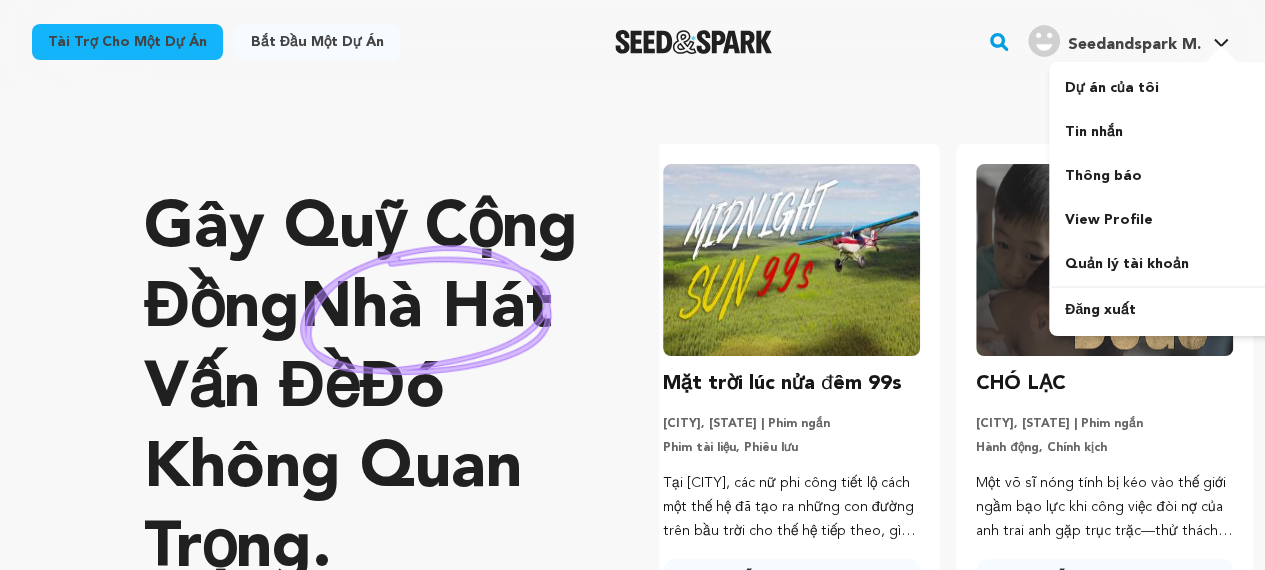click on "Seedandspark M." at bounding box center (1134, 45) 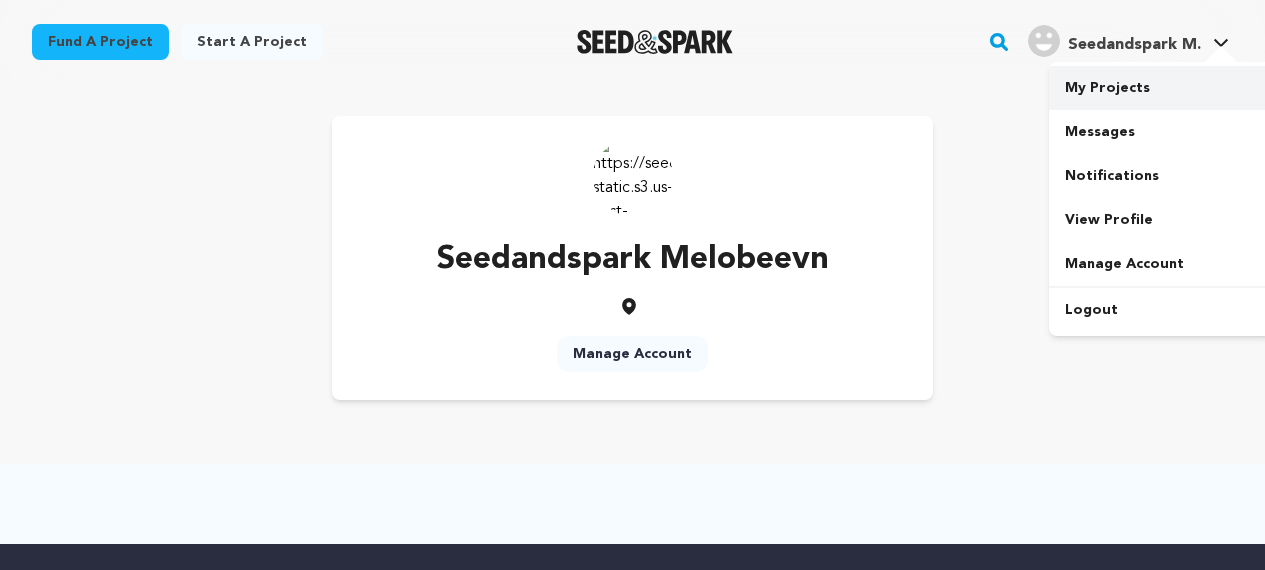 scroll, scrollTop: 0, scrollLeft: 0, axis: both 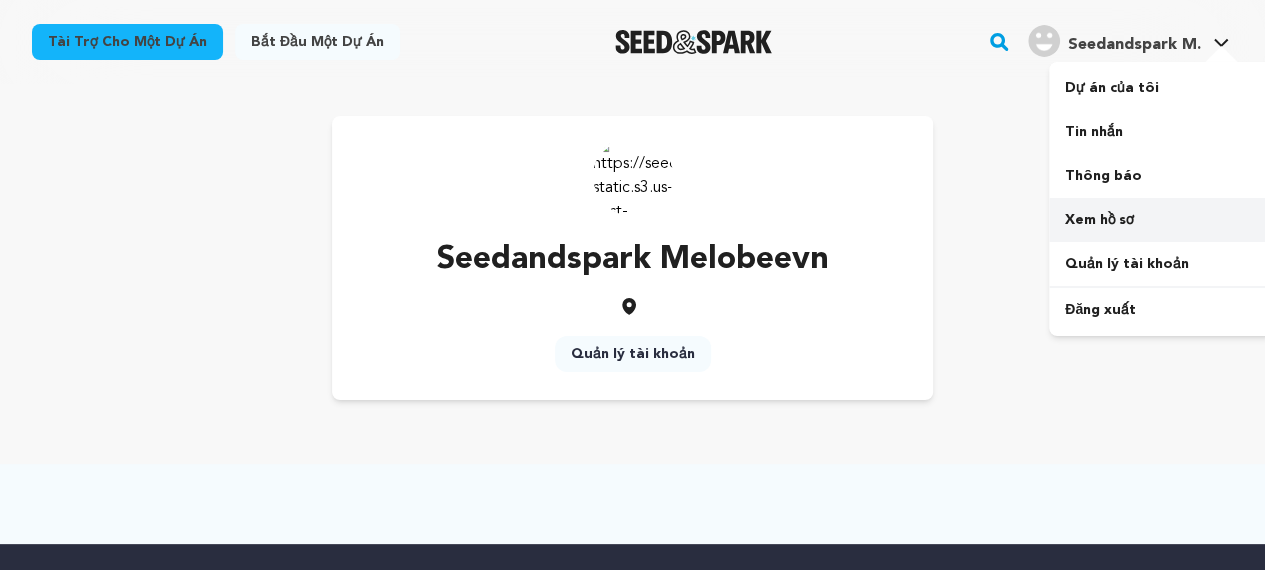 click on "View Profile" at bounding box center (1099, 220) 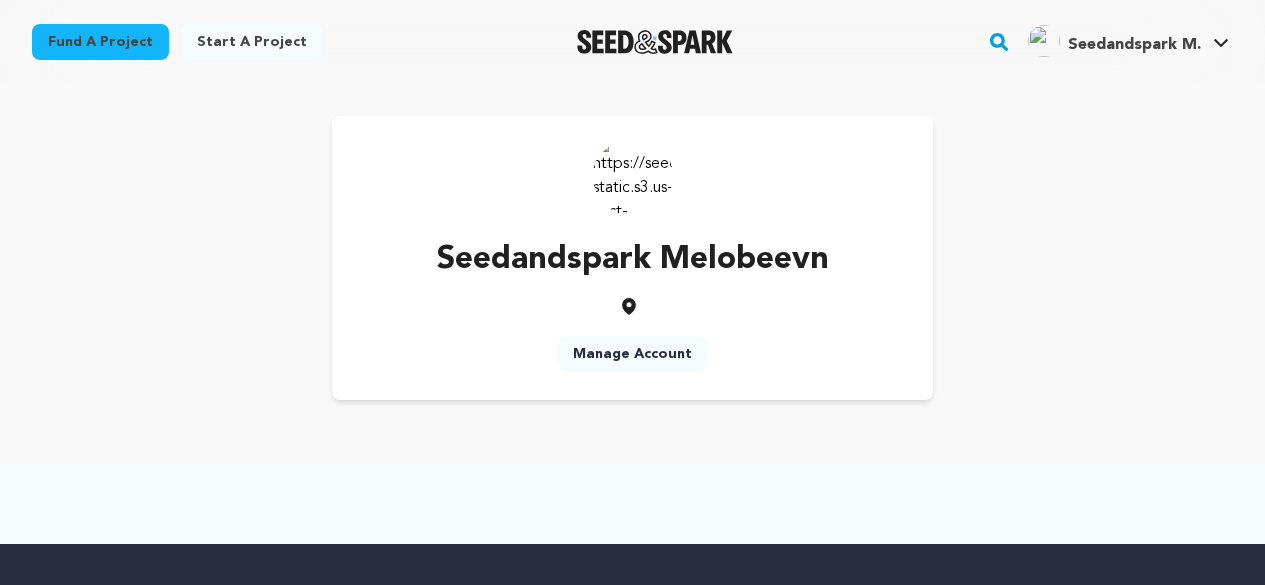 scroll, scrollTop: 0, scrollLeft: 0, axis: both 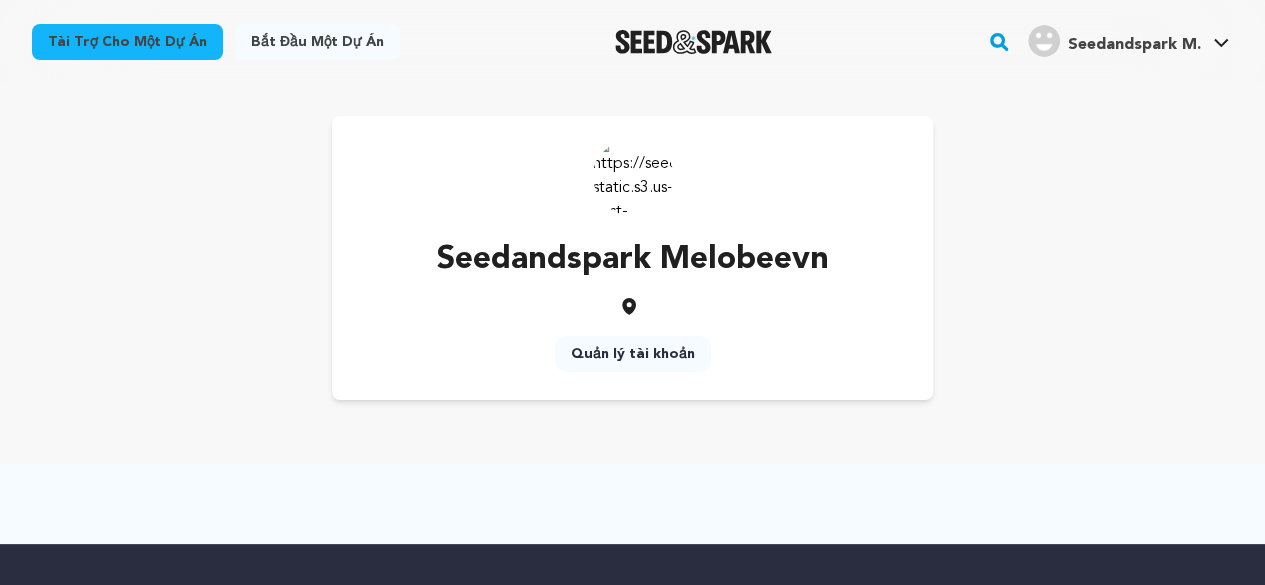 click at bounding box center [633, 176] 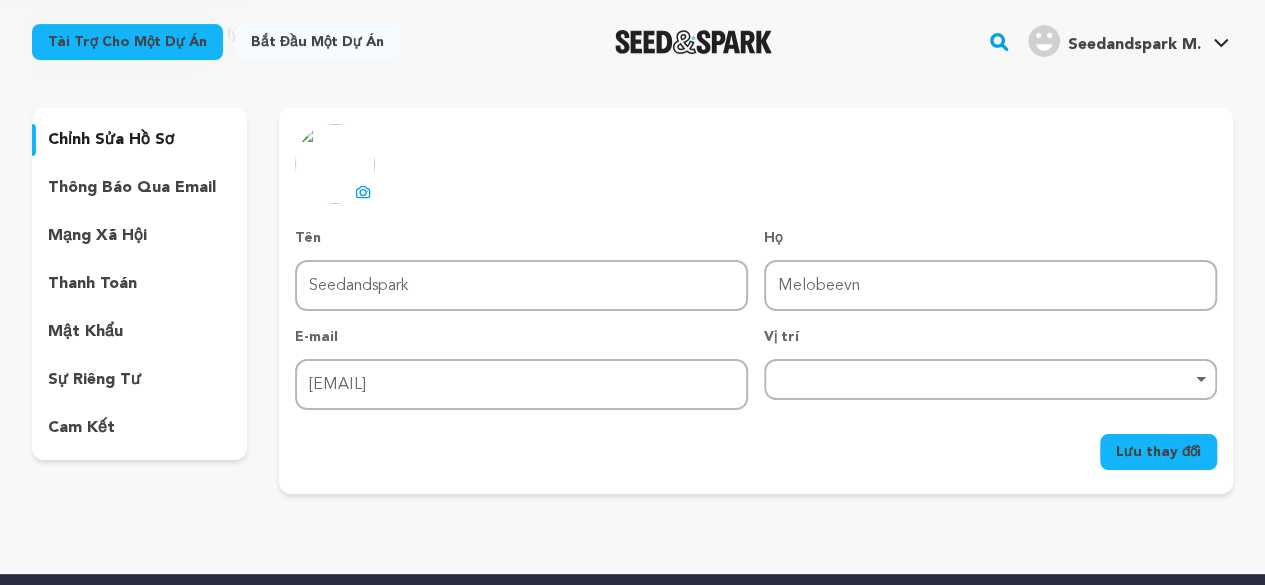 scroll, scrollTop: 200, scrollLeft: 0, axis: vertical 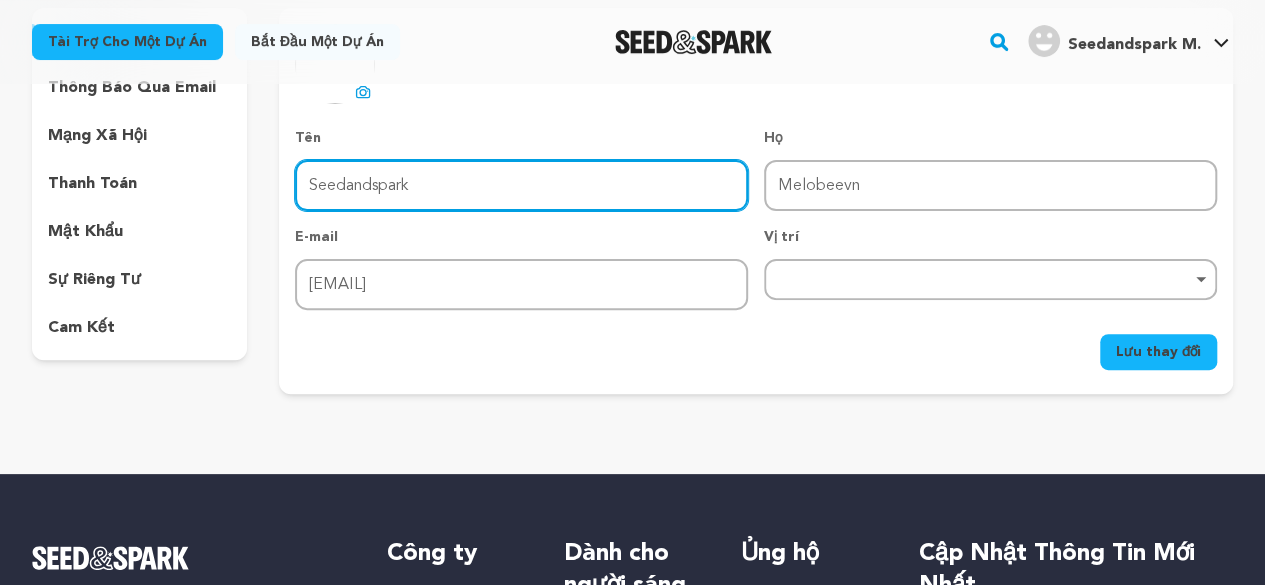 click on "Seedandspark" at bounding box center (521, 185) 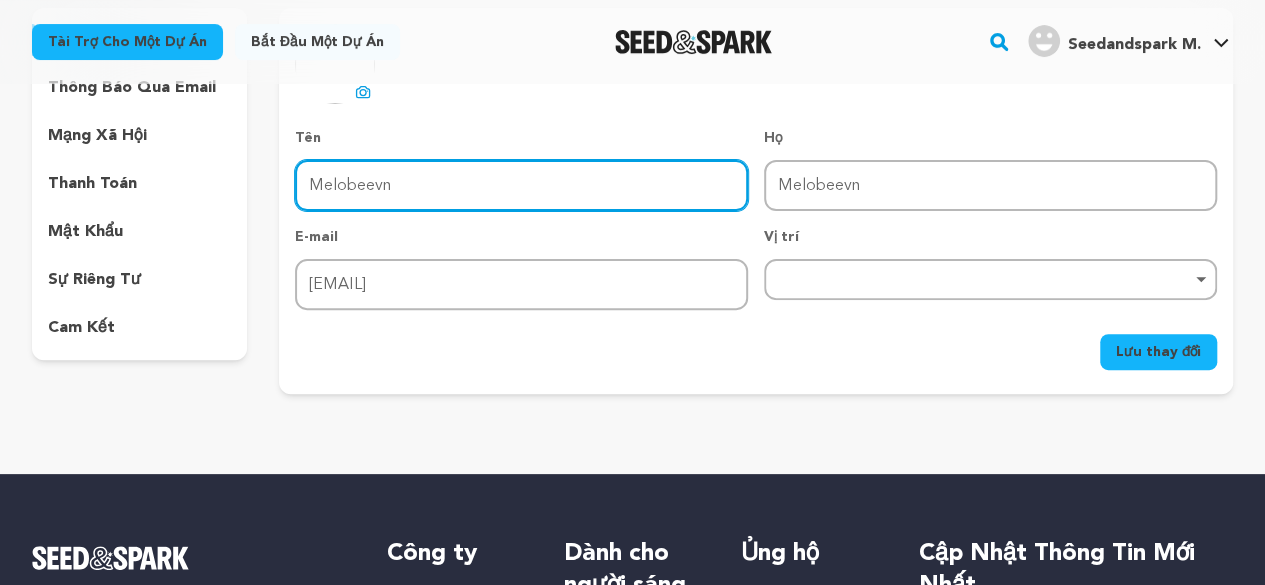 type on "Melobeevn" 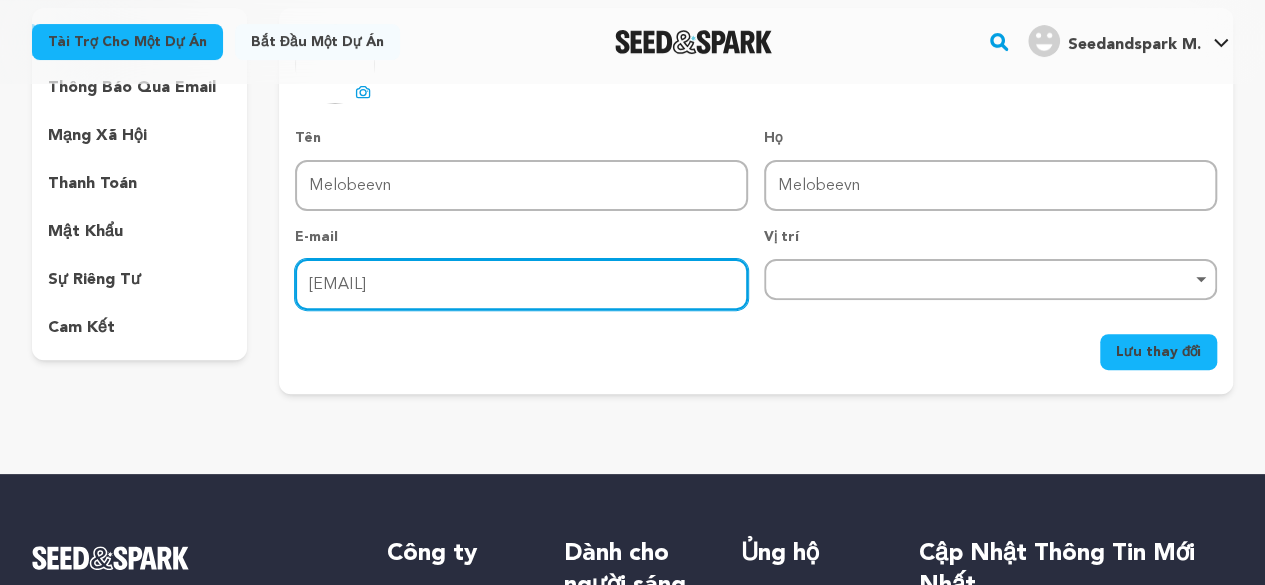 click on "[EMAIL]" at bounding box center [521, 284] 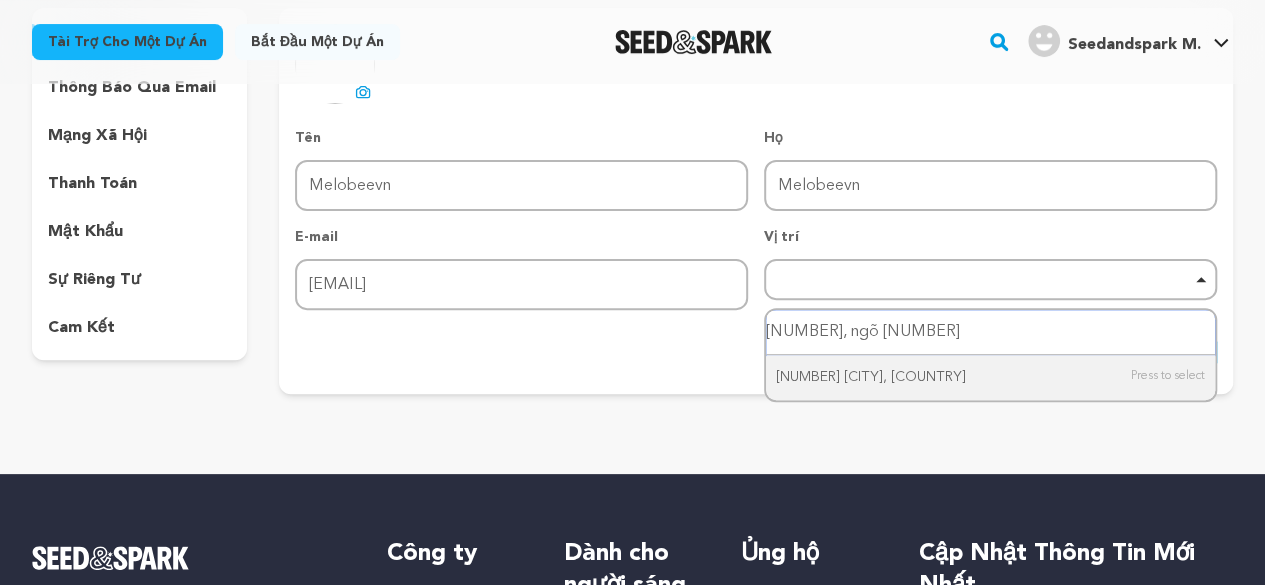 drag, startPoint x: 909, startPoint y: 315, endPoint x: 902, endPoint y: 324, distance: 11.401754 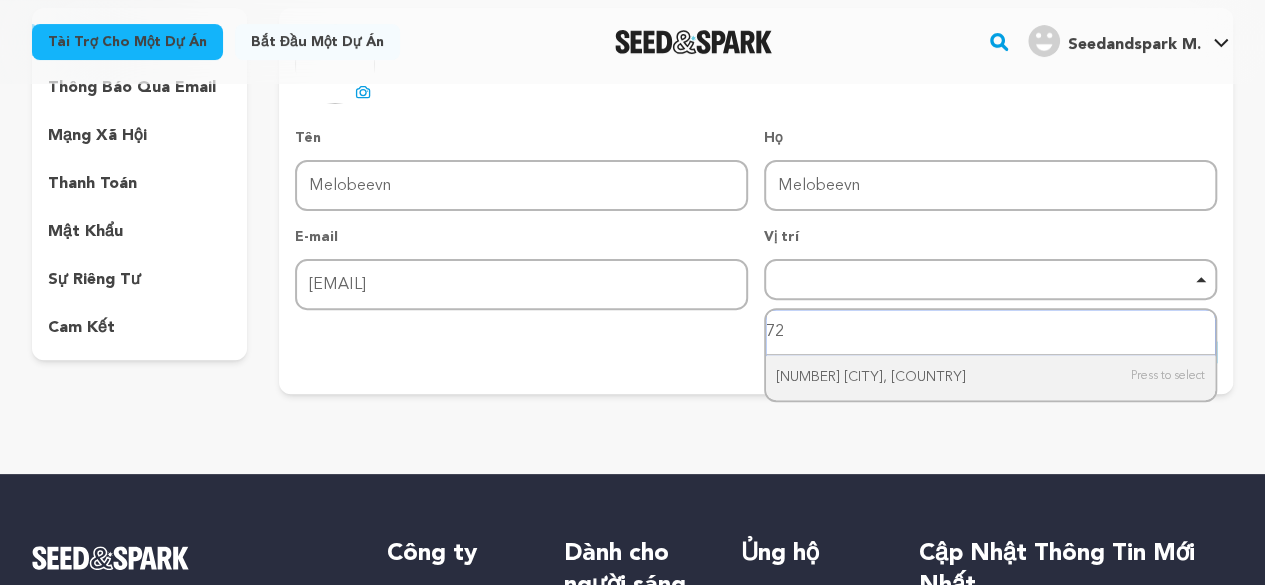 type on "7" 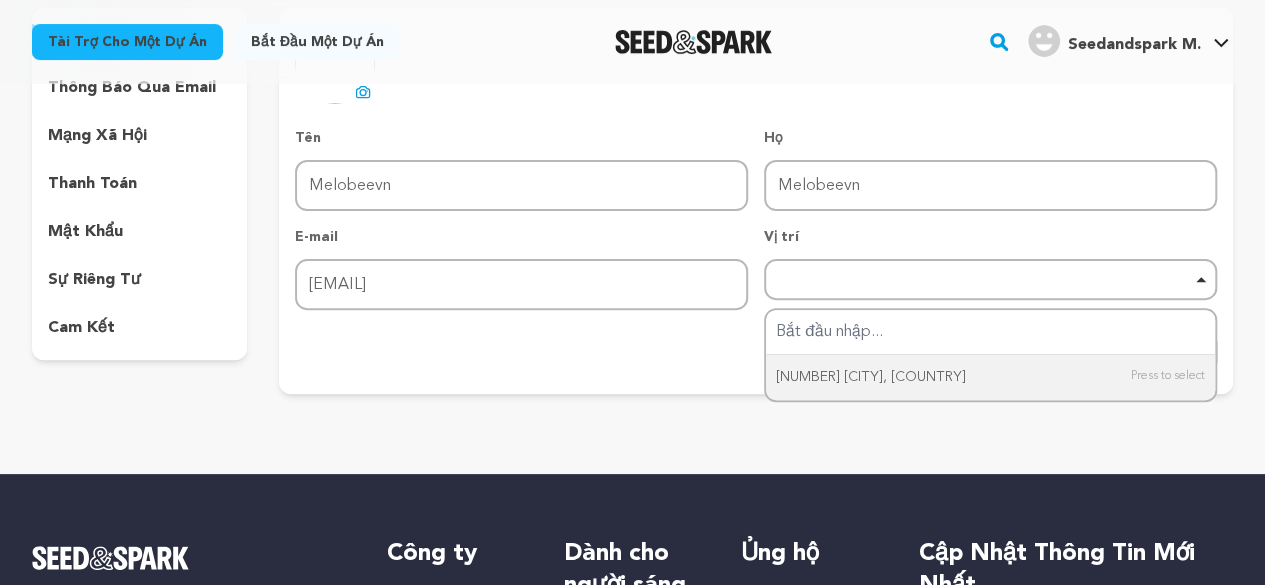 click on "Quay lại hồ sơ
Quản lý tài khoản
chỉnh sửa hồ sơ
thông báo qua email
mạng xã hội
thanh toán
mật khẩu" at bounding box center [632, 163] 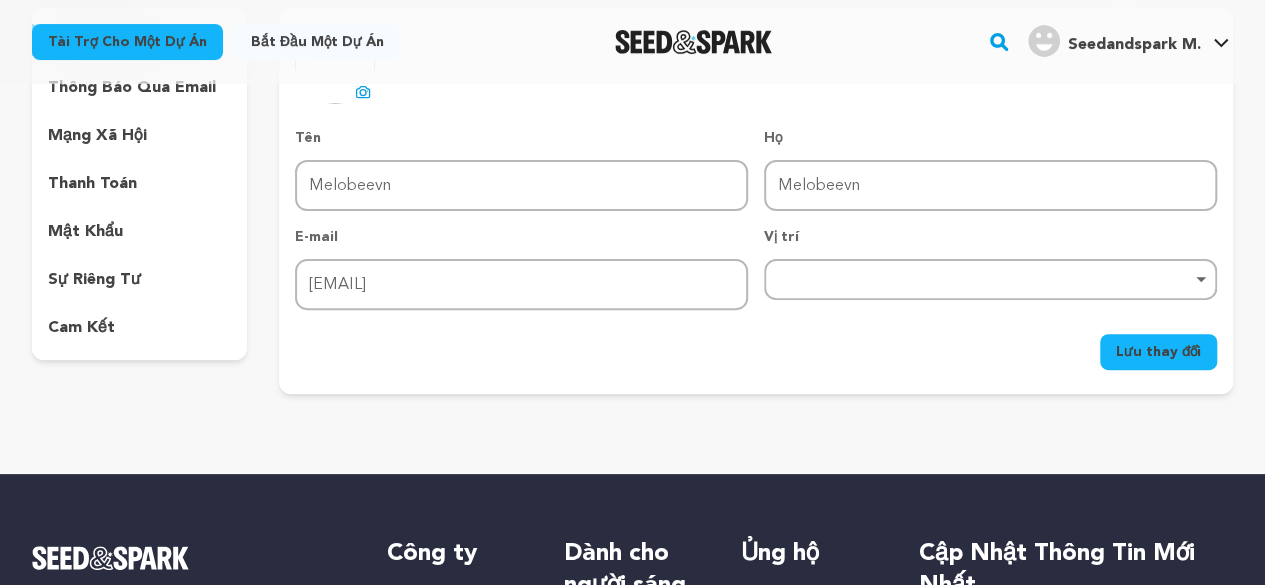 click on "Xóa mục" at bounding box center [990, 279] 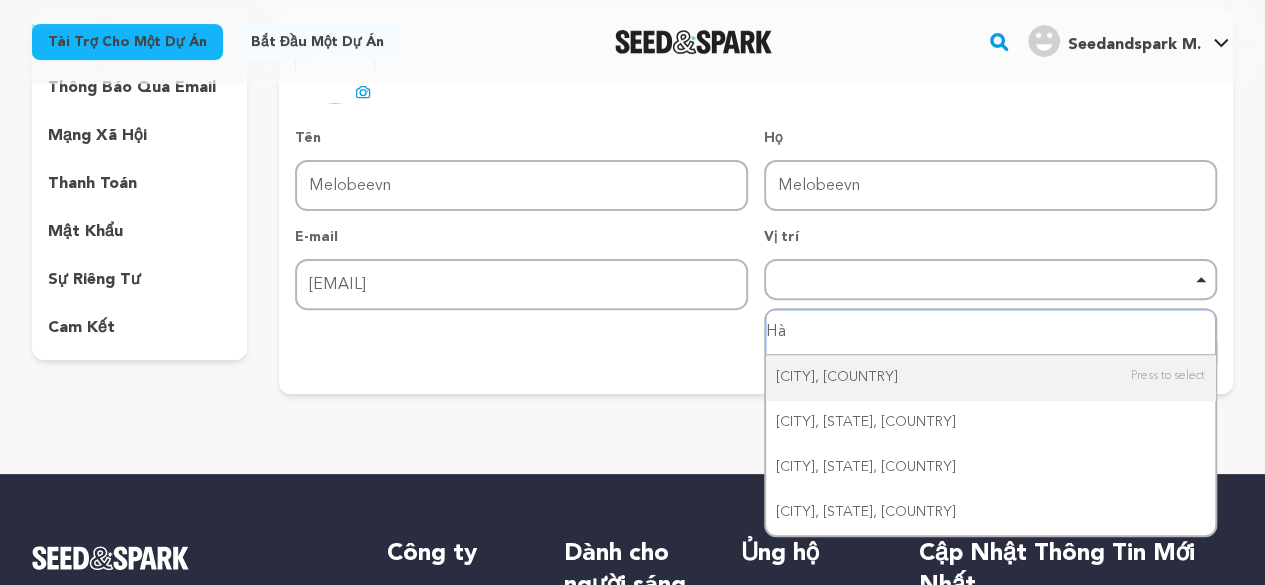type on "Hà N" 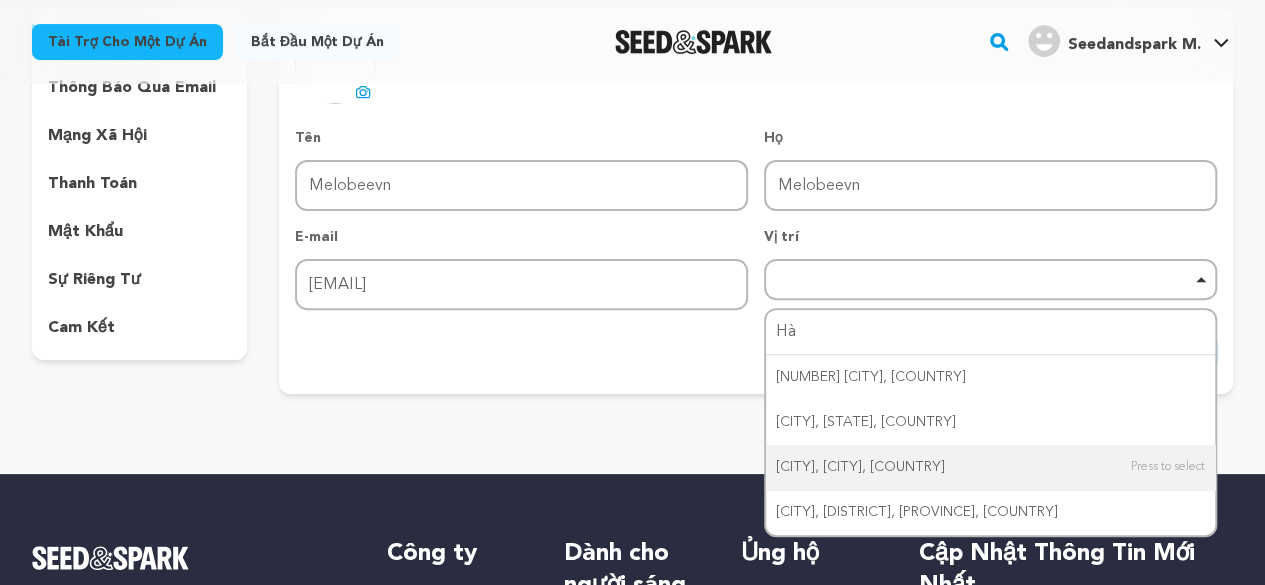 type 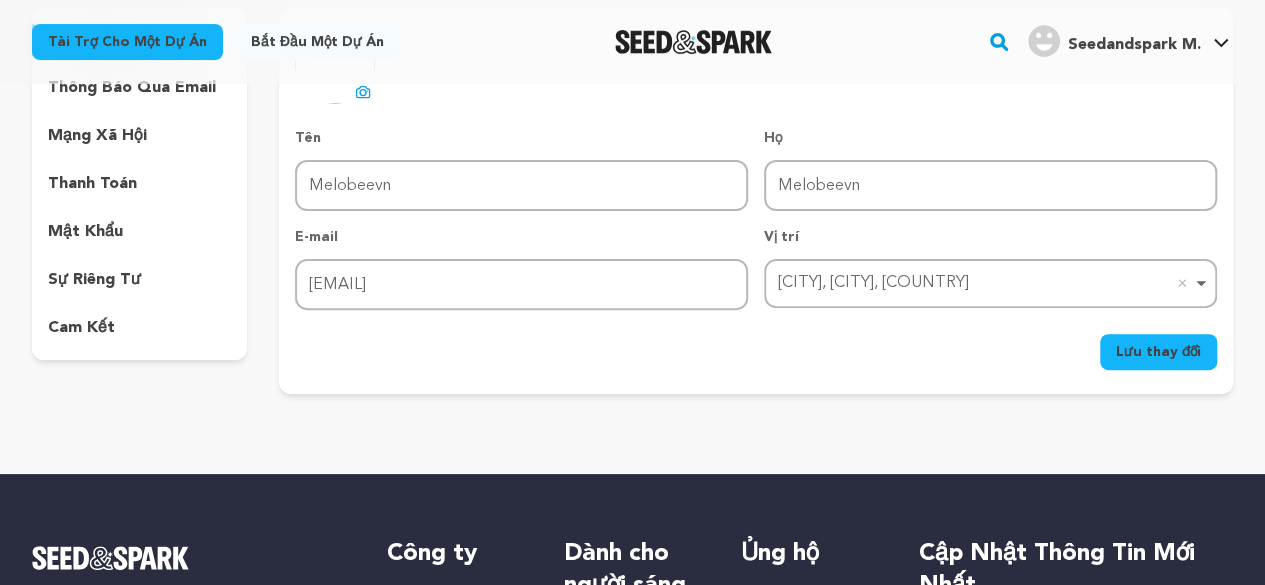scroll, scrollTop: 100, scrollLeft: 0, axis: vertical 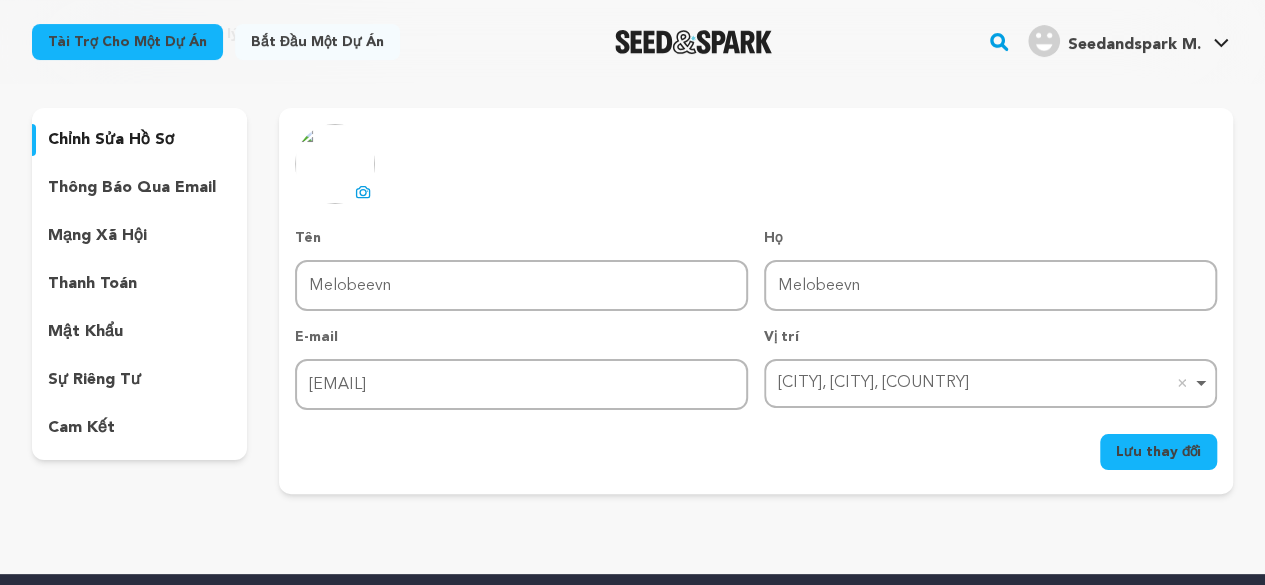 click on "Lưu thay đổi" at bounding box center [1158, 452] 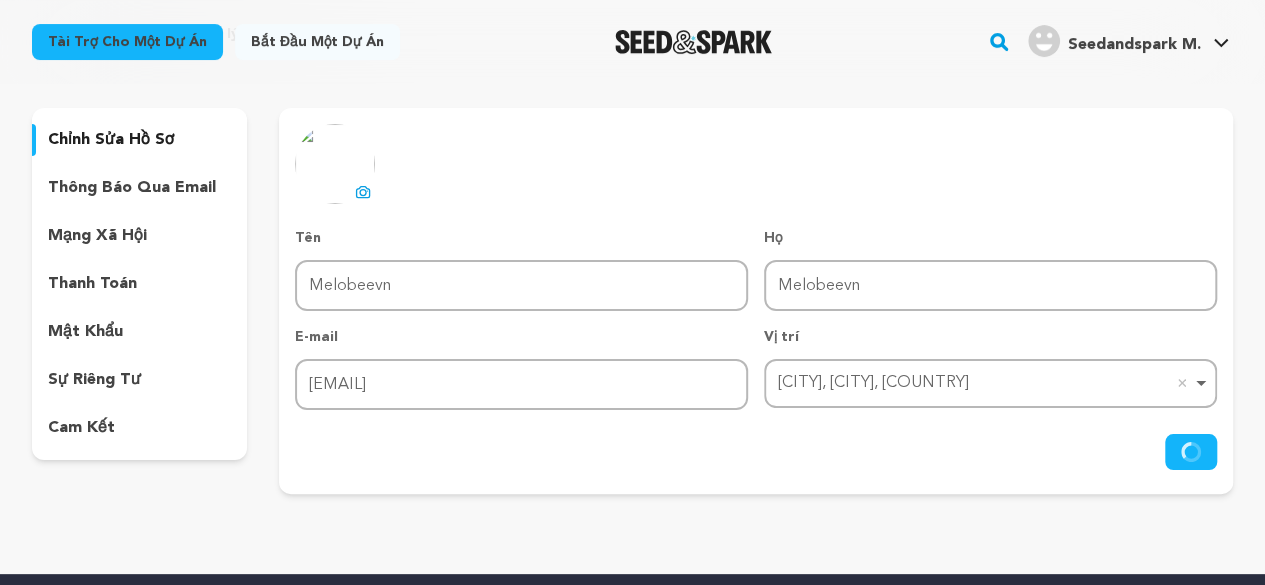 click 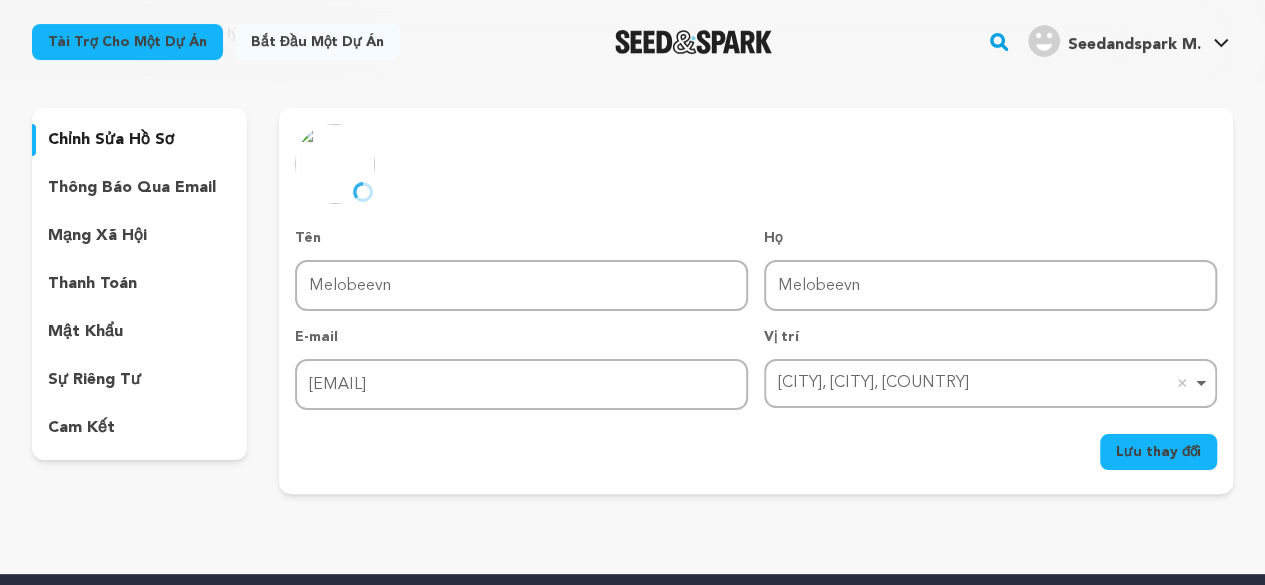 click on "Quay lại hồ sơ
Quản lý tài khoản
chỉnh sửa hồ sơ
thông báo qua email
mạng xã hội
thanh toán
mật khẩu" at bounding box center [632, 263] 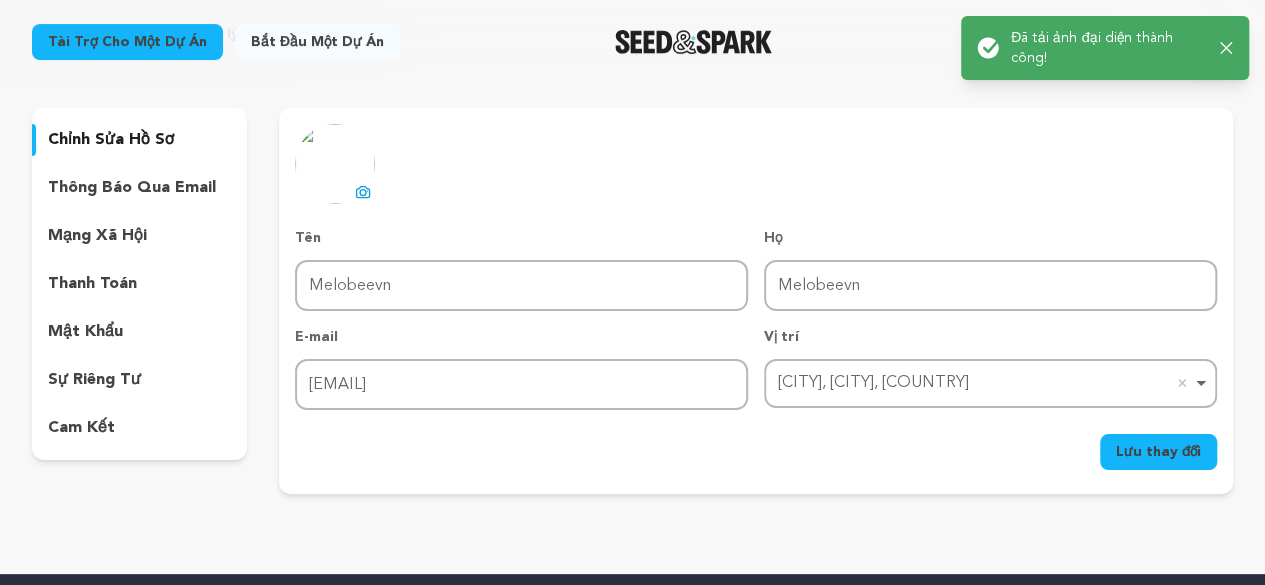 click on "Lưu thay đổi" at bounding box center [1158, 452] 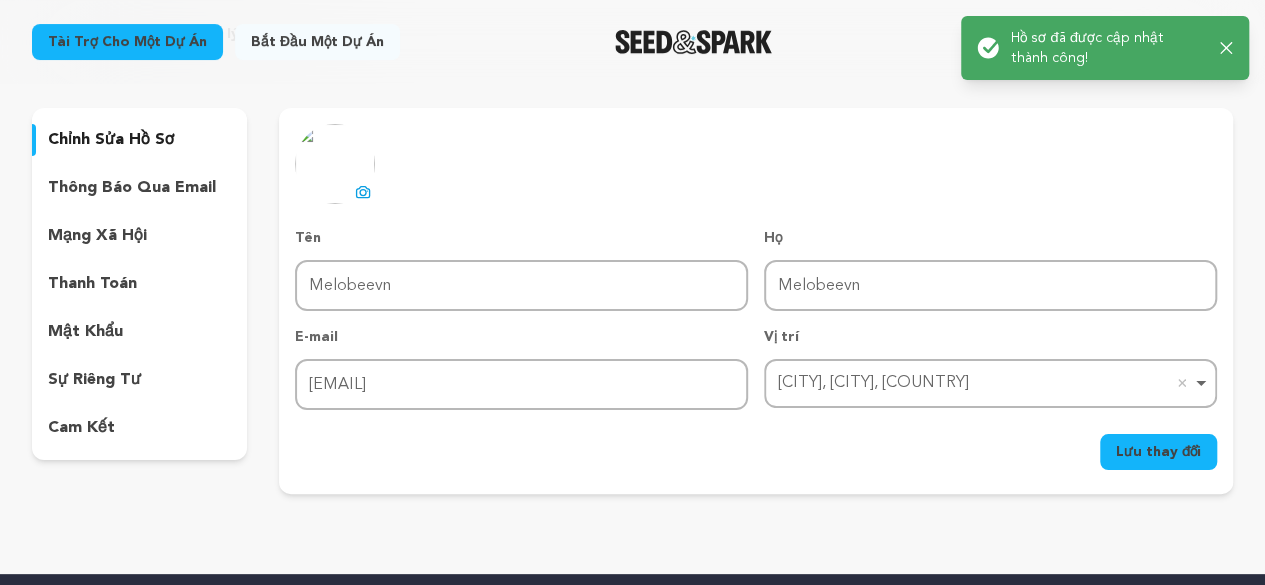 click on "Lưu thay đổi" at bounding box center [1158, 452] 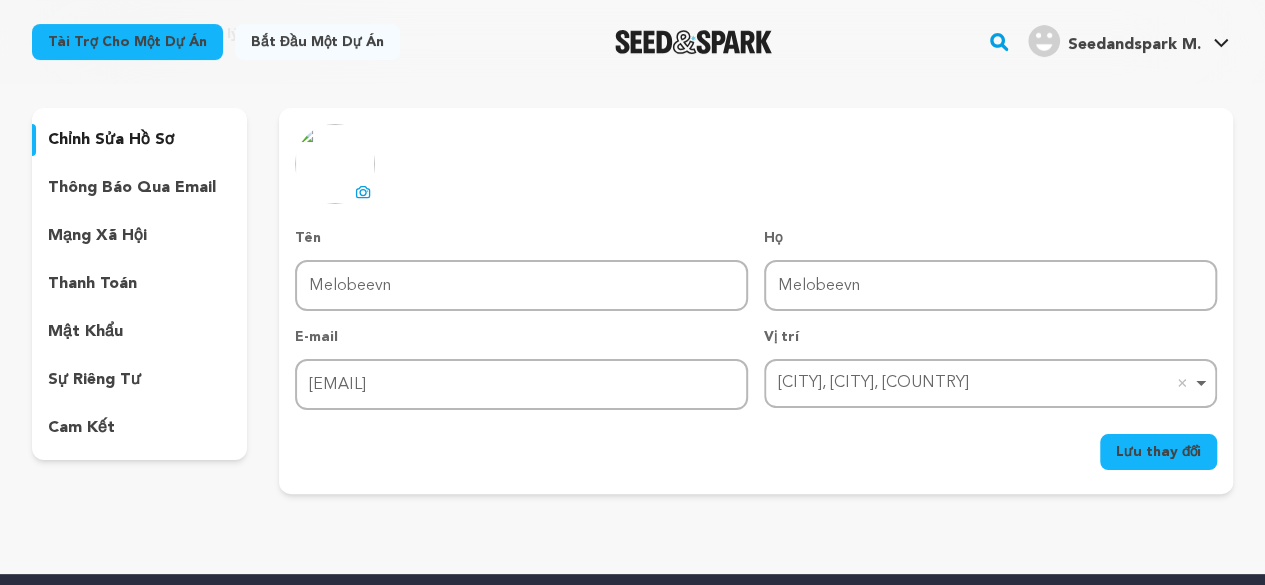 click on "đang tải lên spinner
tải lên hình ảnh hồ sơ
Tên
Tên
Melobeevn
Họ
Họ
Melobeevn
E-mail
E-mail
melobeevn.com@gmail.com
Vị trí
Hà Nội, Hà Nội, Việt Nam Hà Nội, Hà Nội, Việt Nam Xóa mục   72 Gb, Rajasthan, Ấn Độ 72 Gb, Rajasthan, Ấn Độ 72 Lnp, Rajasthan, Ấn Độ 72 Lnp, Rajasthan, Ấn Độ" at bounding box center (756, 297) 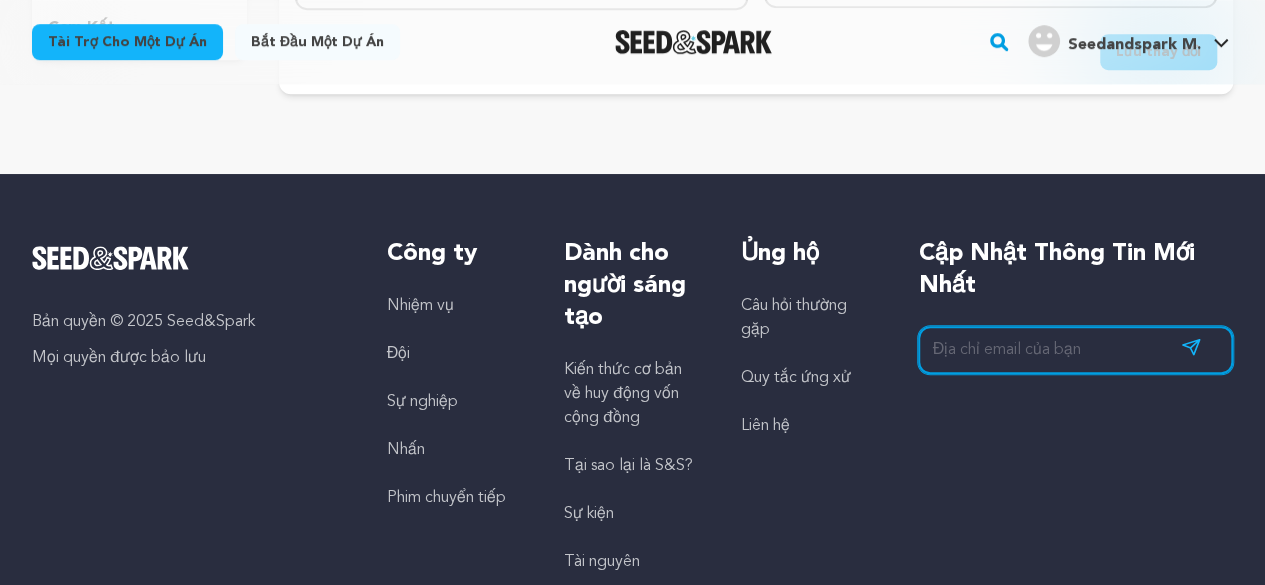 click at bounding box center [1075, 350] 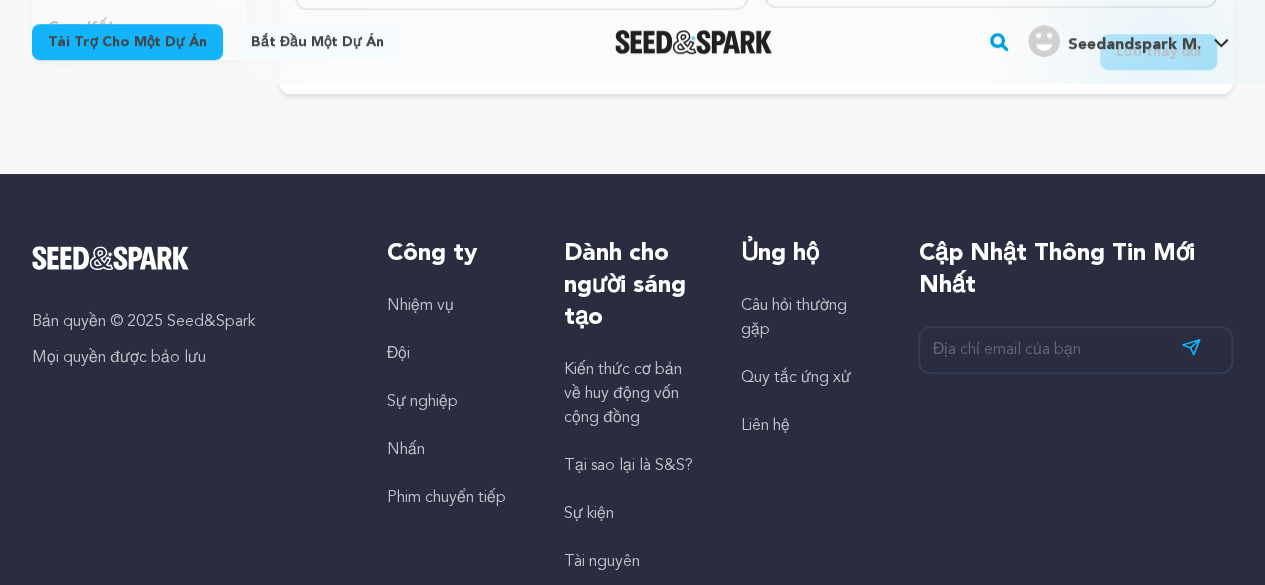 click on "Cập nhật thông tin mới nhất
Đặt mua" at bounding box center [1075, 430] 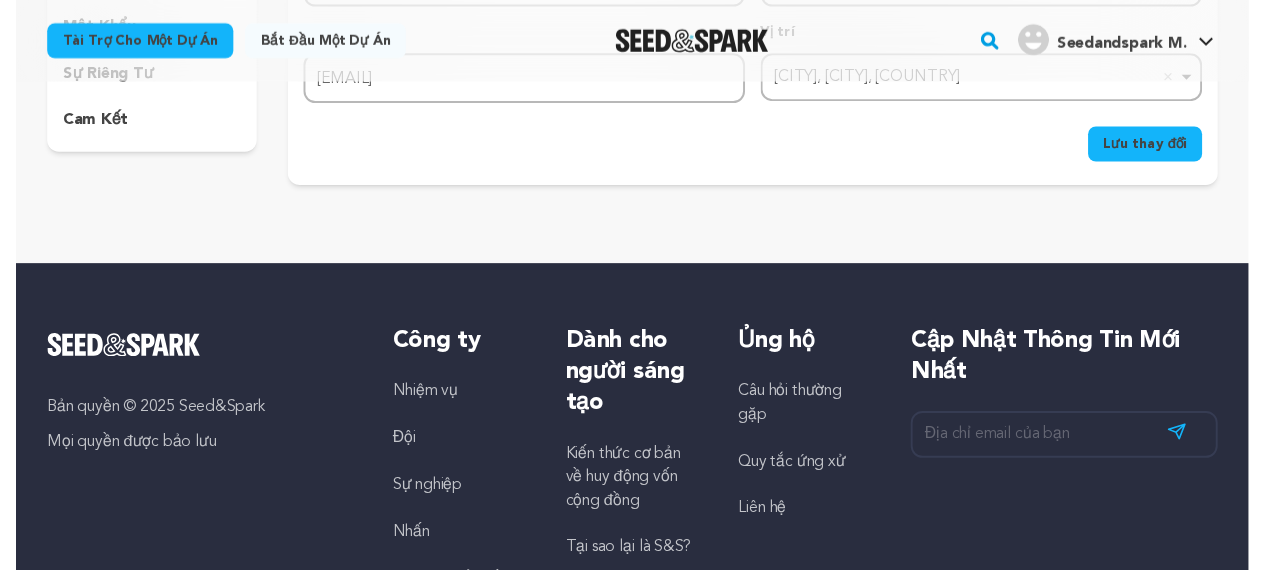 scroll, scrollTop: 0, scrollLeft: 0, axis: both 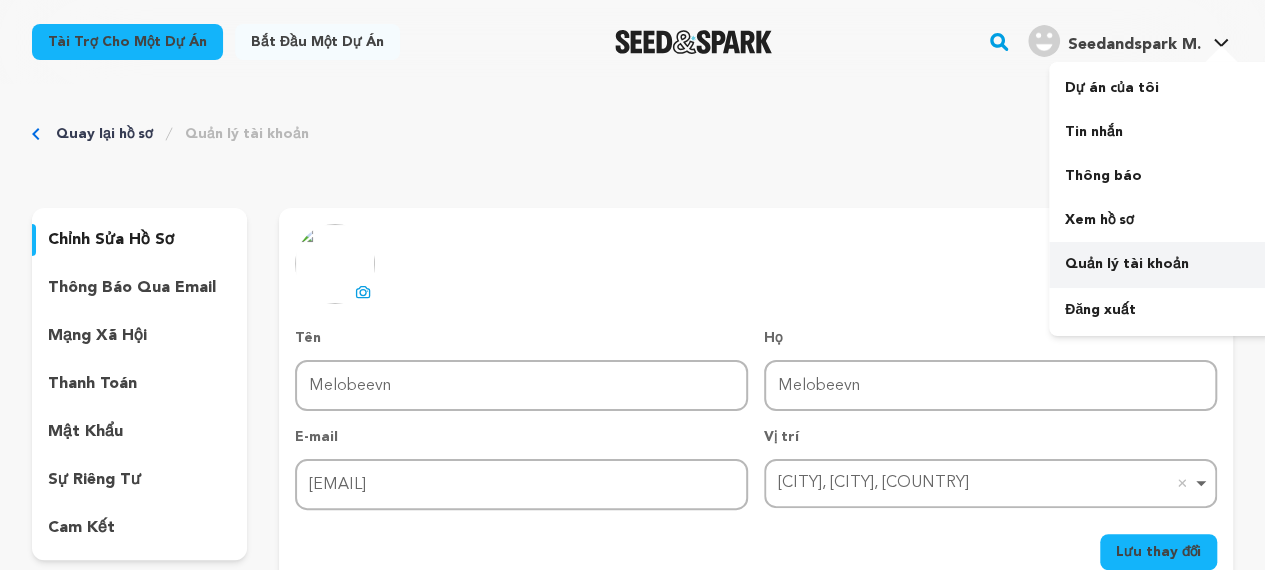 click on "Quản lý tài khoản" at bounding box center [1127, 264] 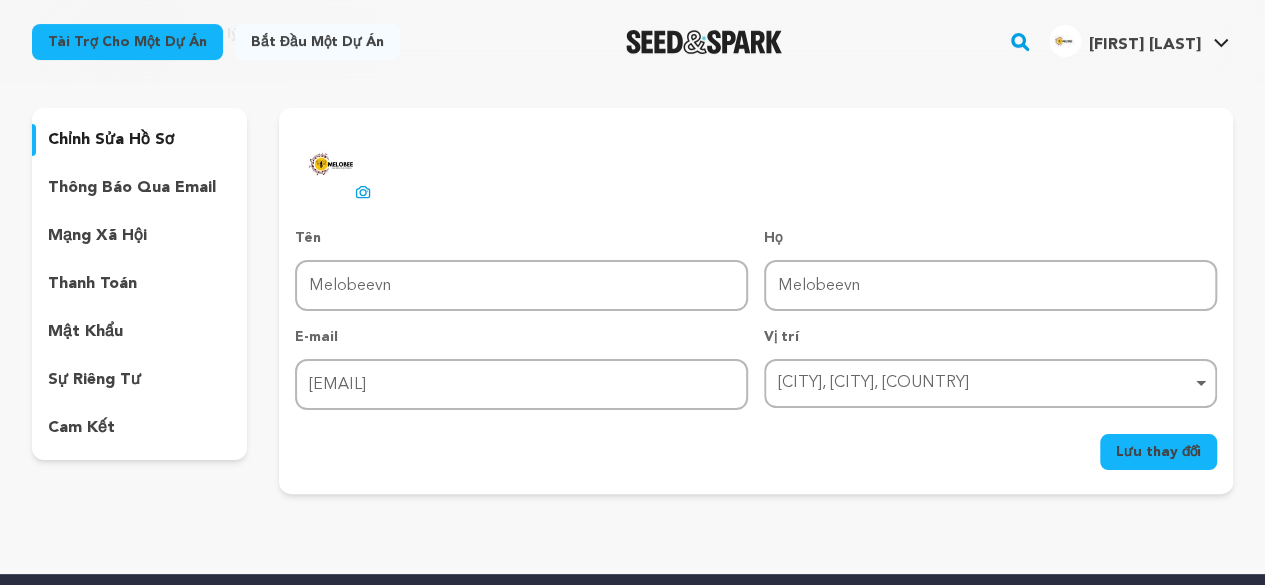 scroll, scrollTop: 0, scrollLeft: 0, axis: both 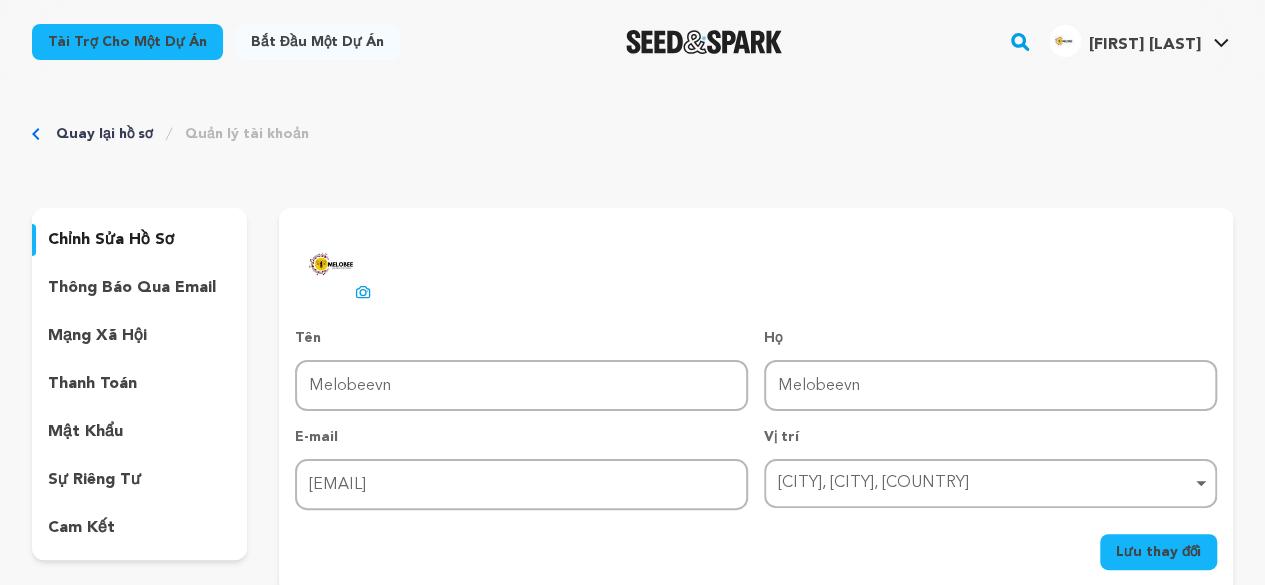 click on "thông báo qua email" at bounding box center [132, 288] 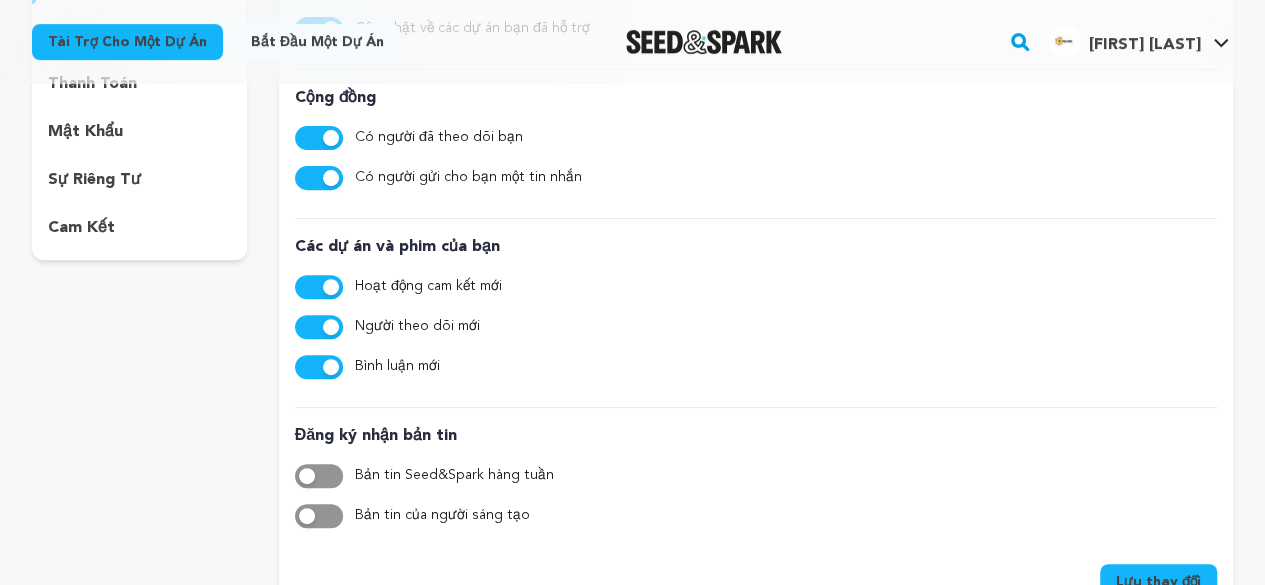 scroll, scrollTop: 200, scrollLeft: 0, axis: vertical 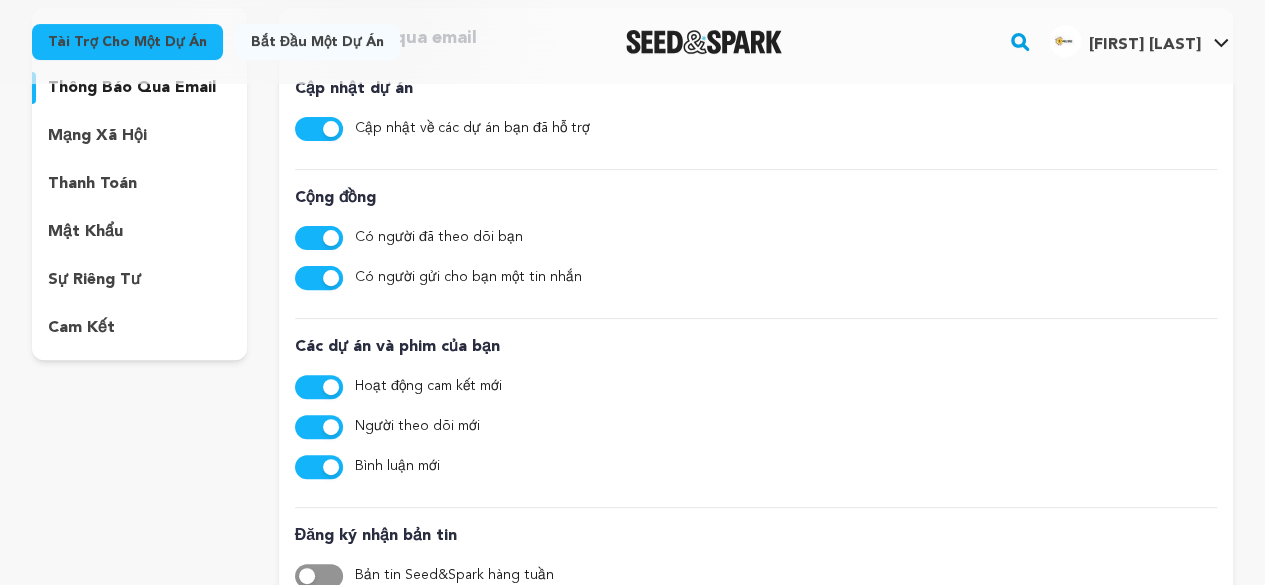 click on "mạng xã hội" at bounding box center (97, 136) 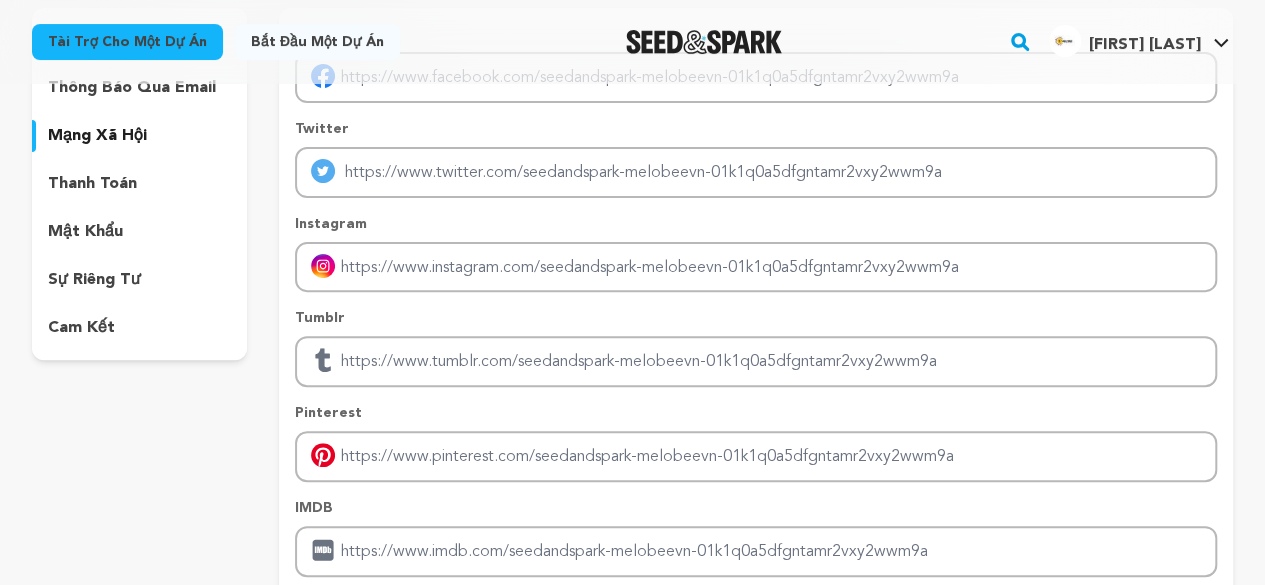scroll, scrollTop: 100, scrollLeft: 0, axis: vertical 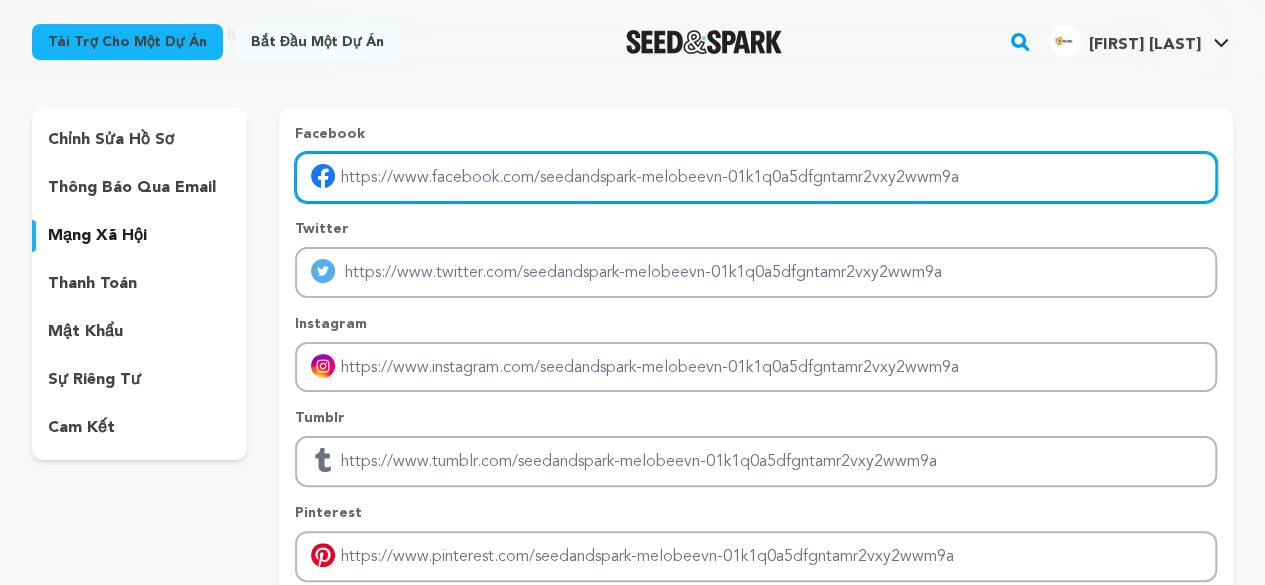 click at bounding box center [756, 177] 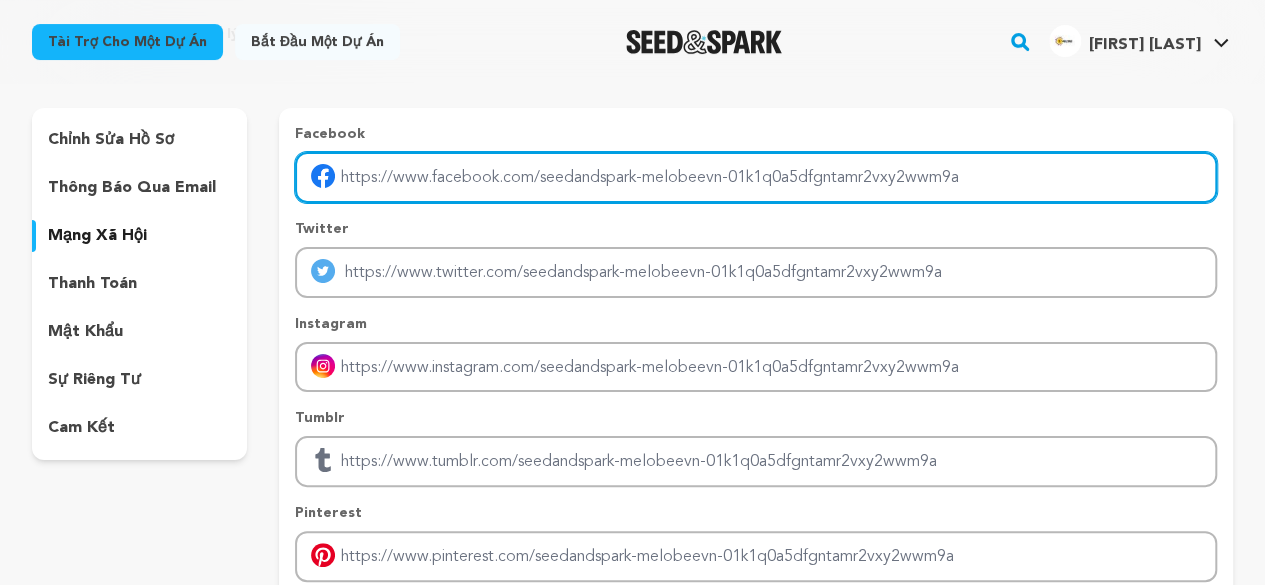 click at bounding box center (756, 177) 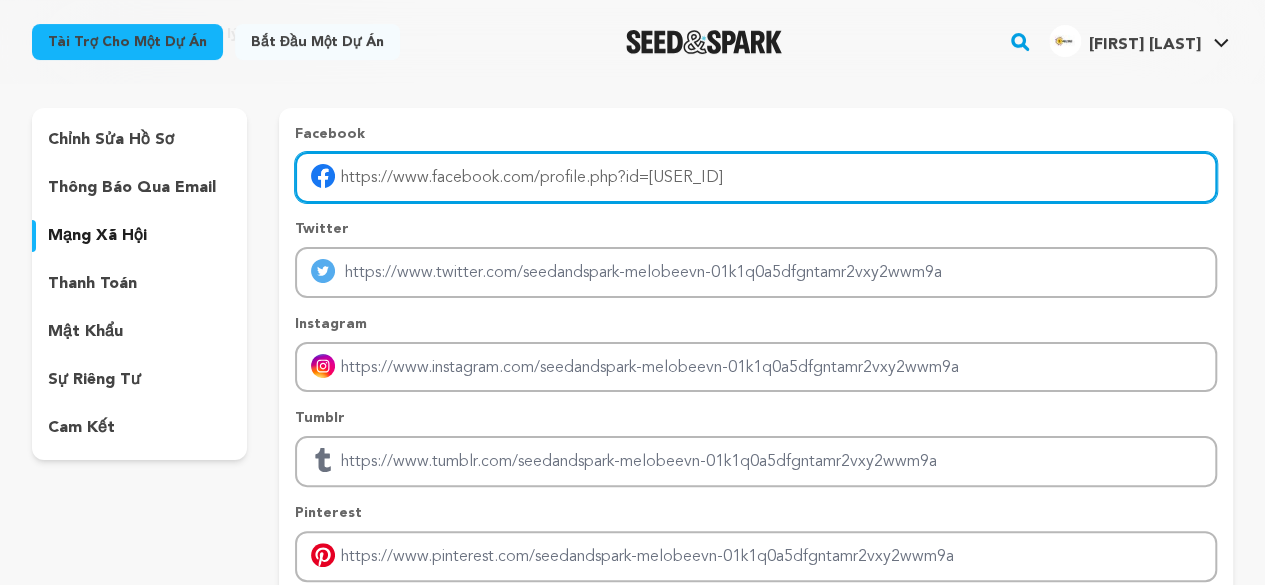 click on "https://www.facebook.com/profile.php?id=61576767452374#" at bounding box center (756, 177) 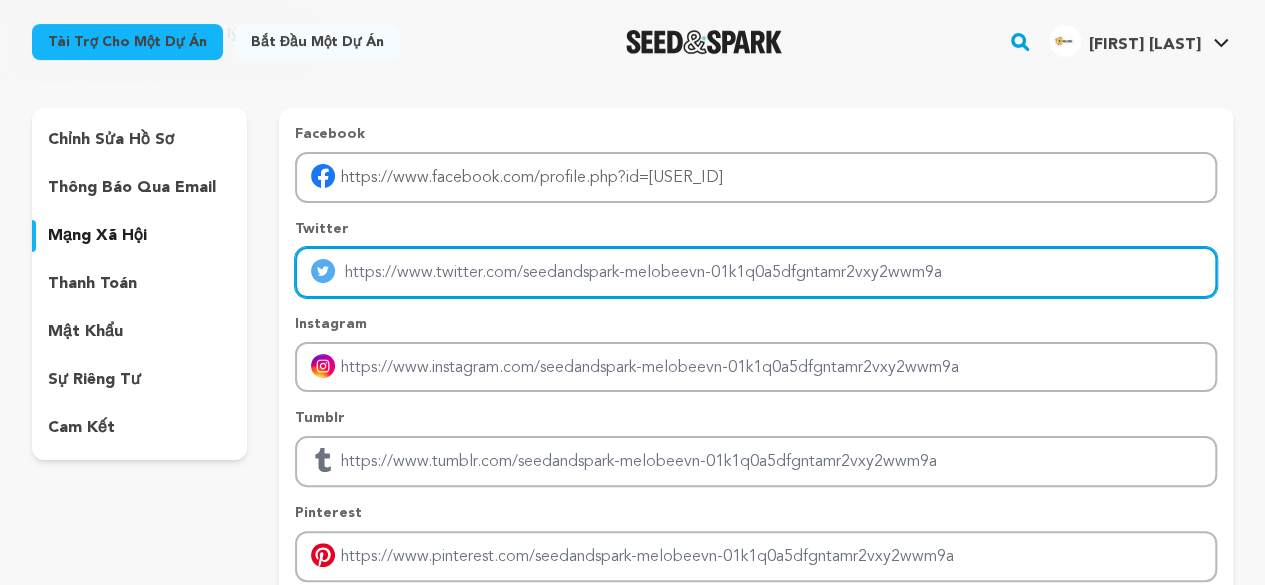 click at bounding box center [756, 272] 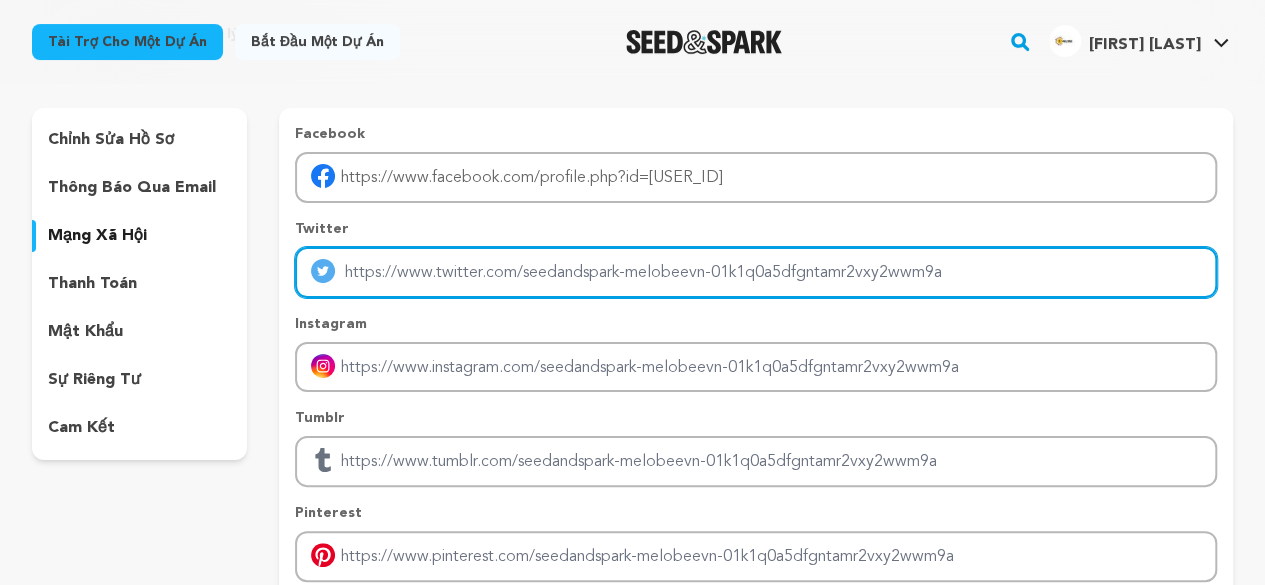 scroll, scrollTop: 200, scrollLeft: 0, axis: vertical 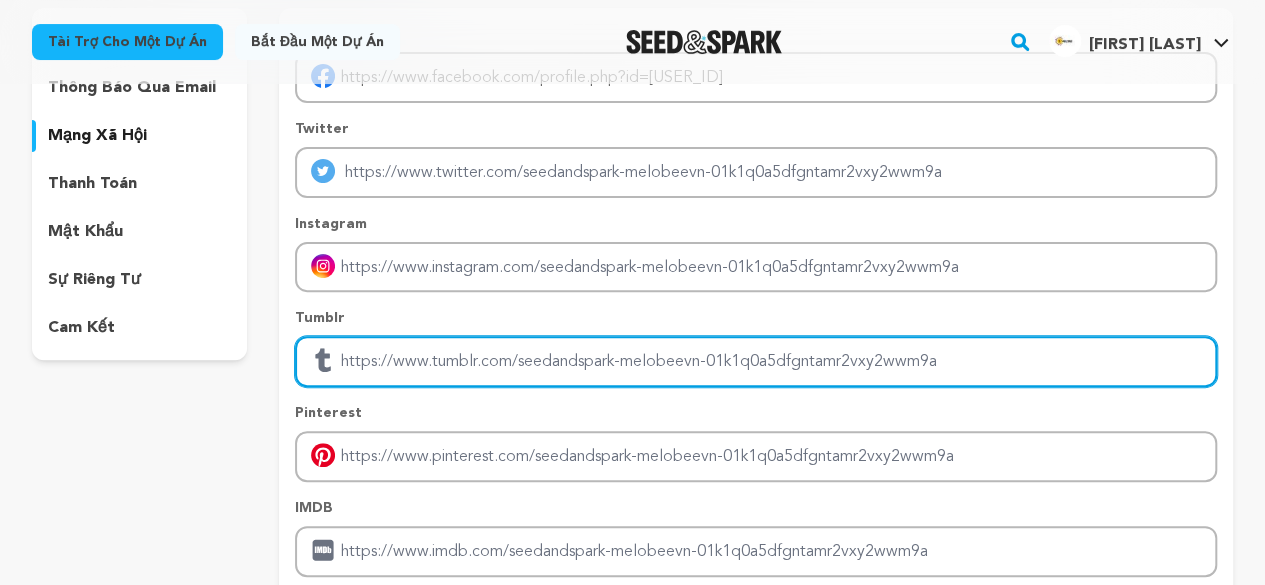click at bounding box center (756, 361) 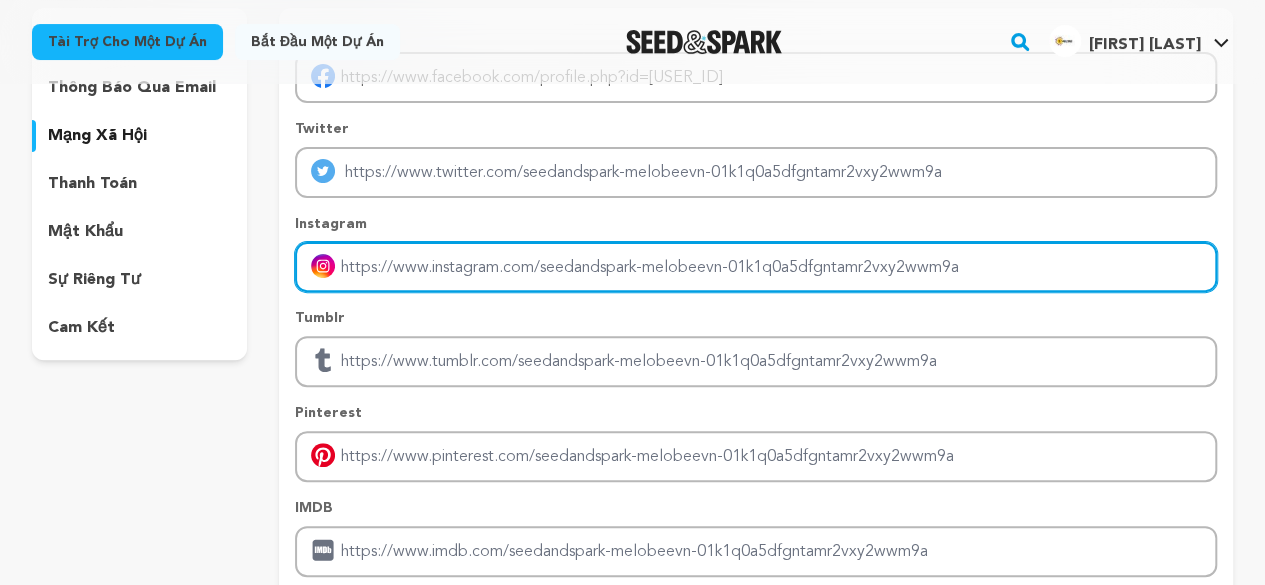 click at bounding box center (756, 267) 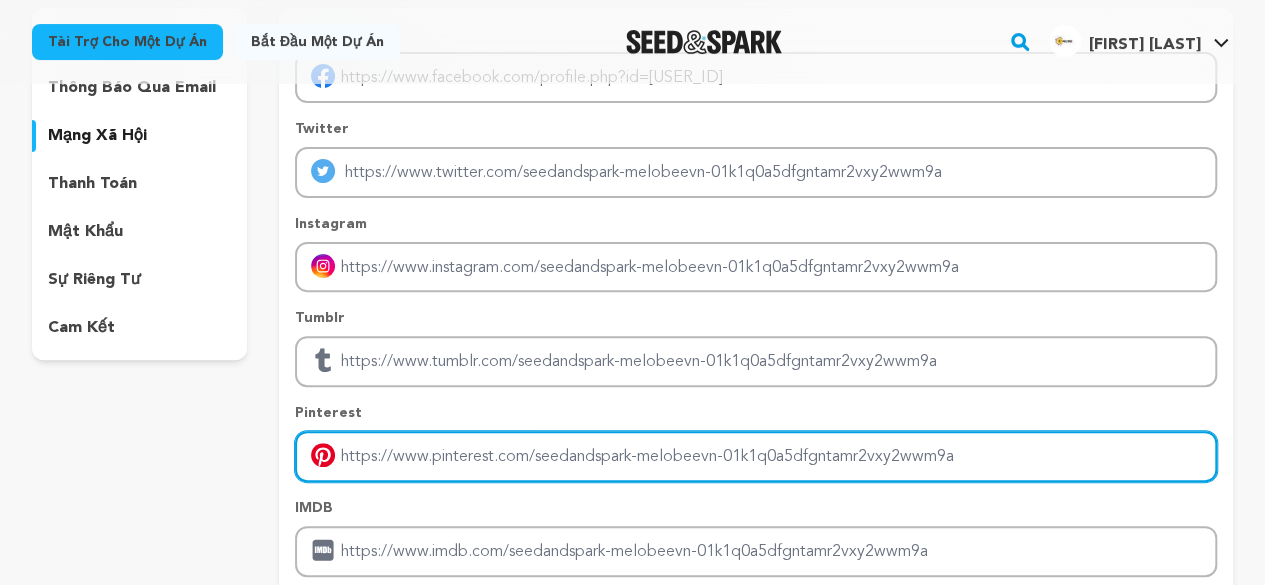 click at bounding box center [756, 456] 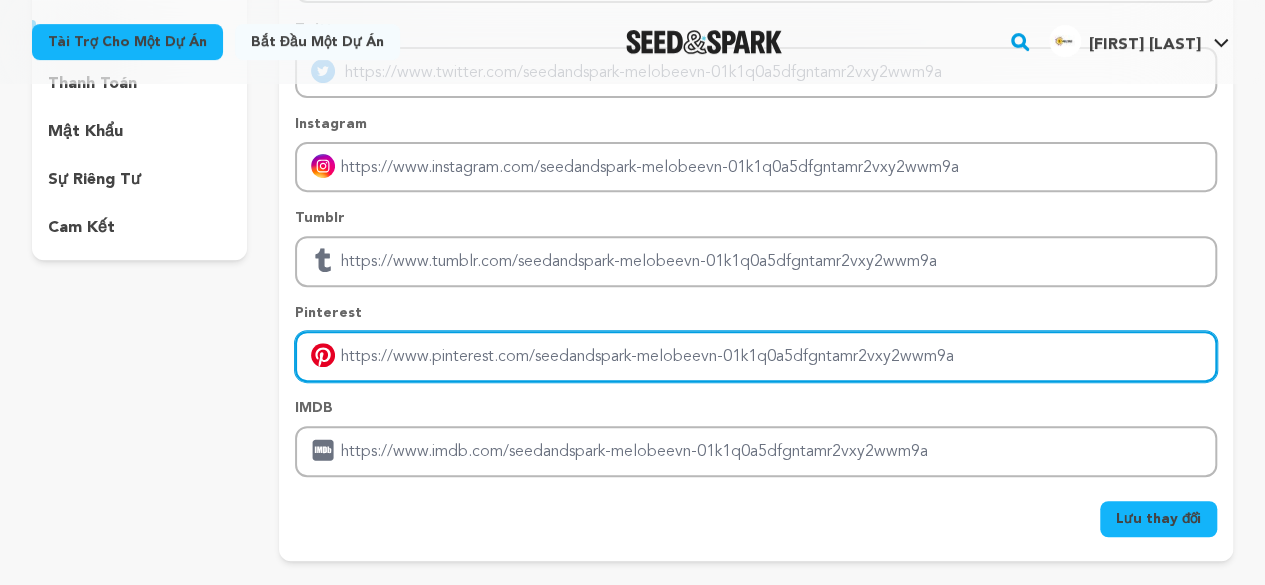 scroll, scrollTop: 400, scrollLeft: 0, axis: vertical 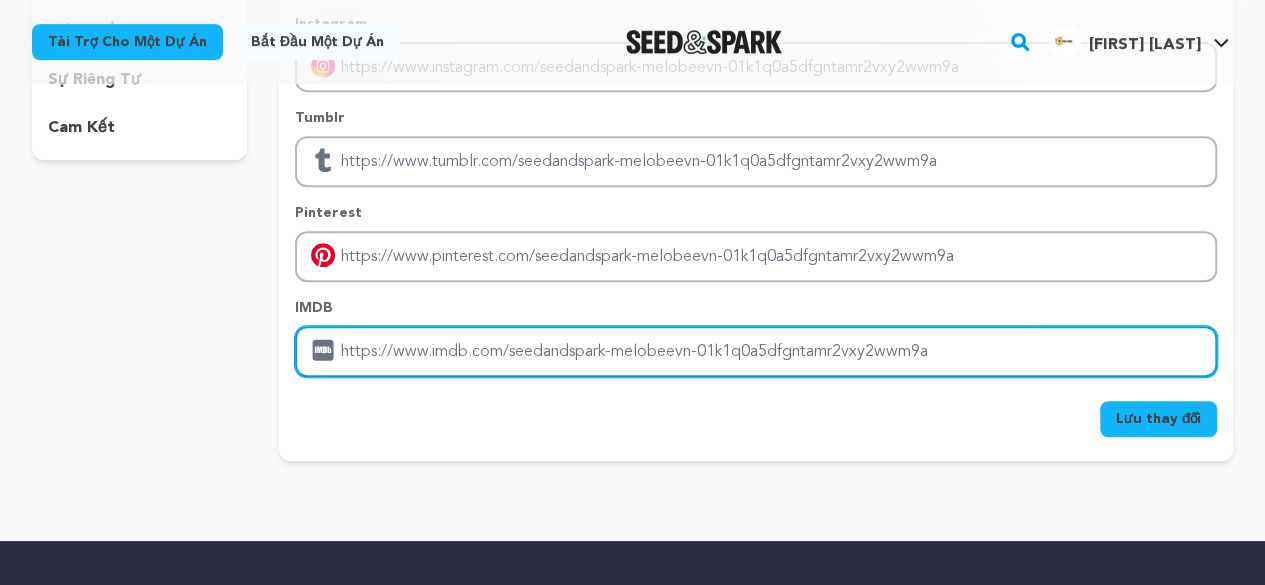 click at bounding box center [756, 351] 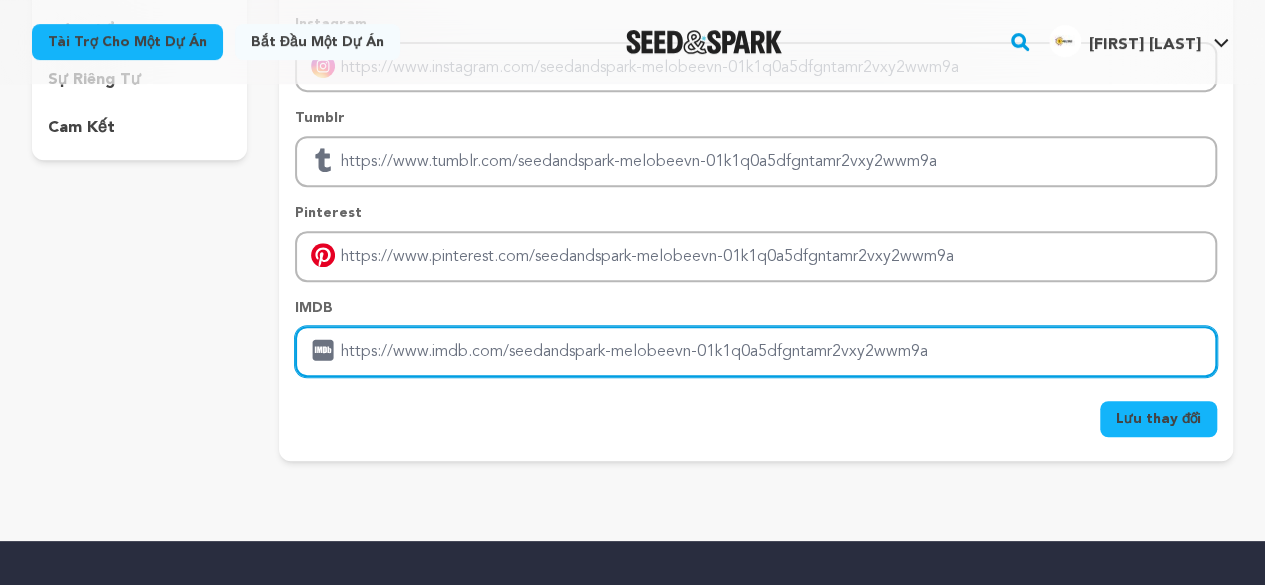 scroll, scrollTop: 300, scrollLeft: 0, axis: vertical 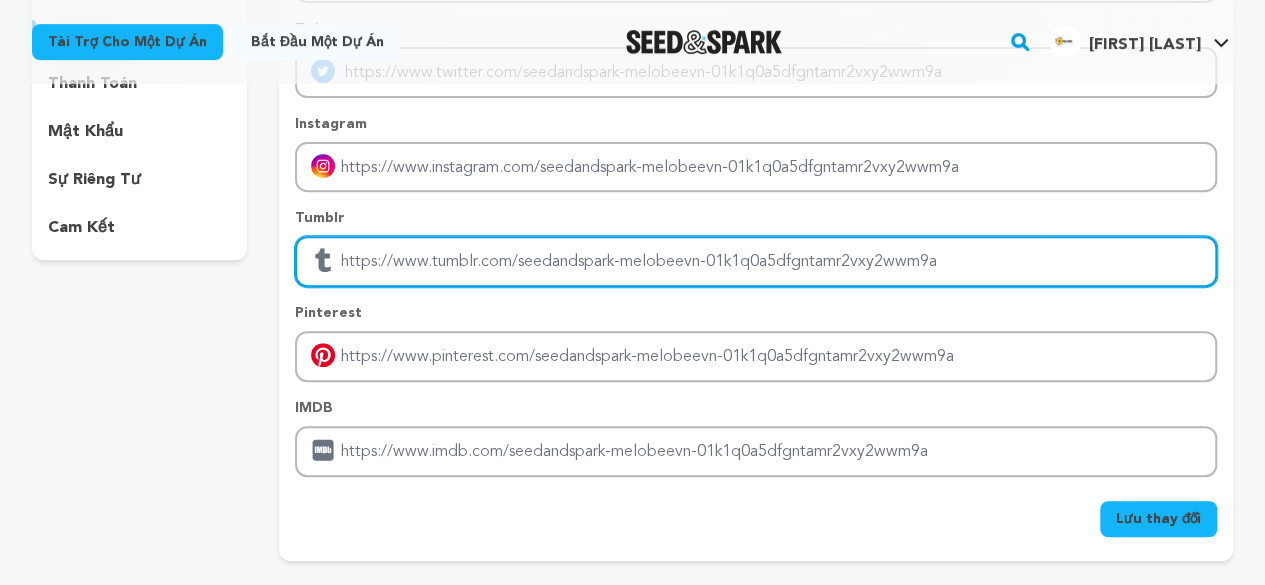 click at bounding box center (756, 261) 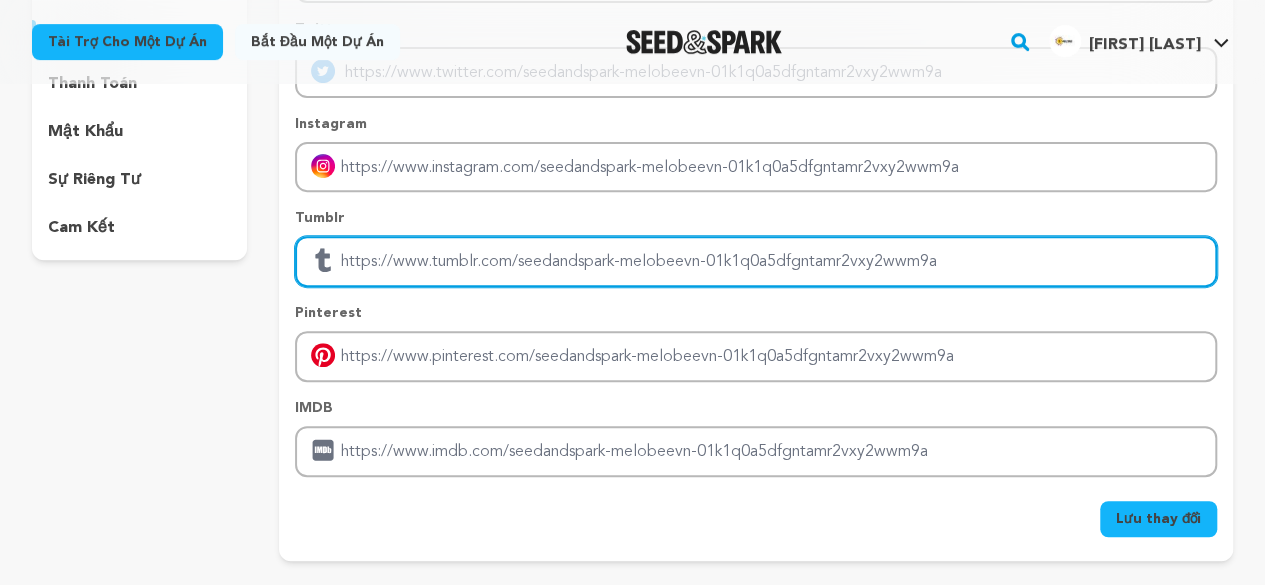 scroll, scrollTop: 200, scrollLeft: 0, axis: vertical 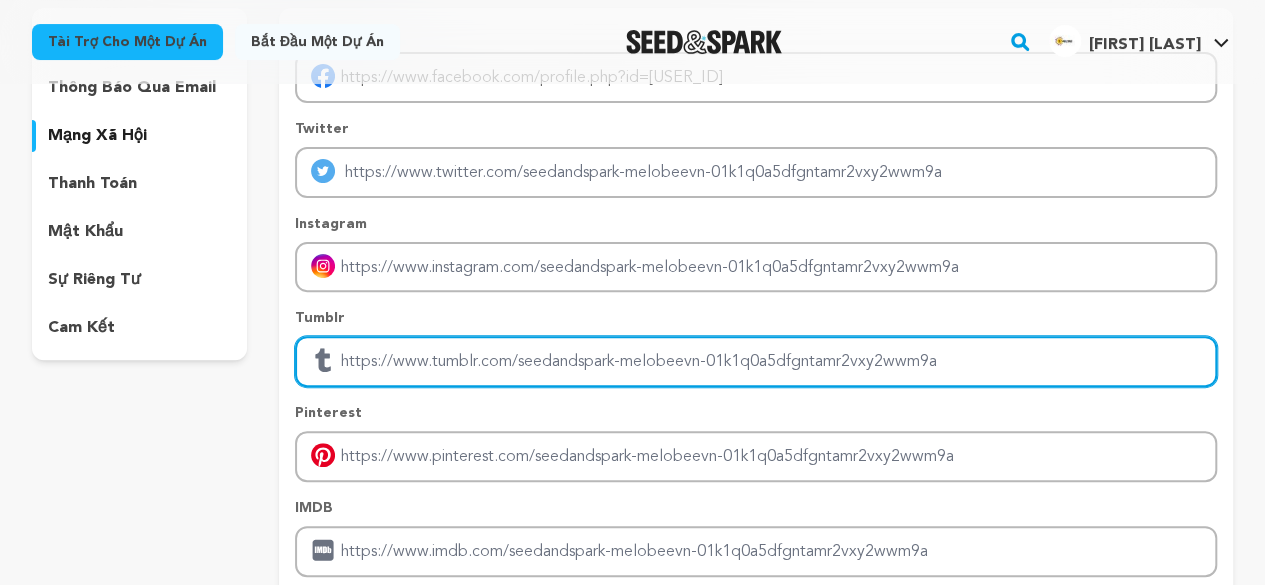 paste on "https://www.tumblr.com/melobeevn/790152511315148800/top-1-c%C3%A1c-lo%E1%BA%A1i-tr%E1%BB%91ng-trong-%C3%A2m-nh%E1%BA%A1c-ph%E1%BB%95-bi%E1%BA%BFn-nh%E1%BA%A5t" 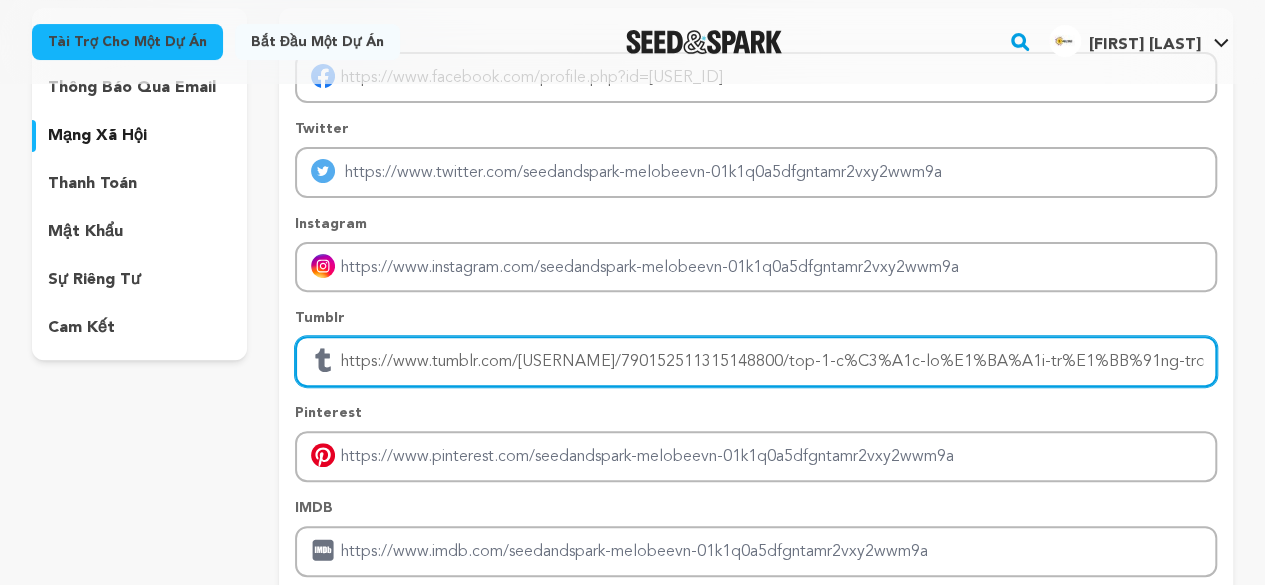 scroll, scrollTop: 0, scrollLeft: 579, axis: horizontal 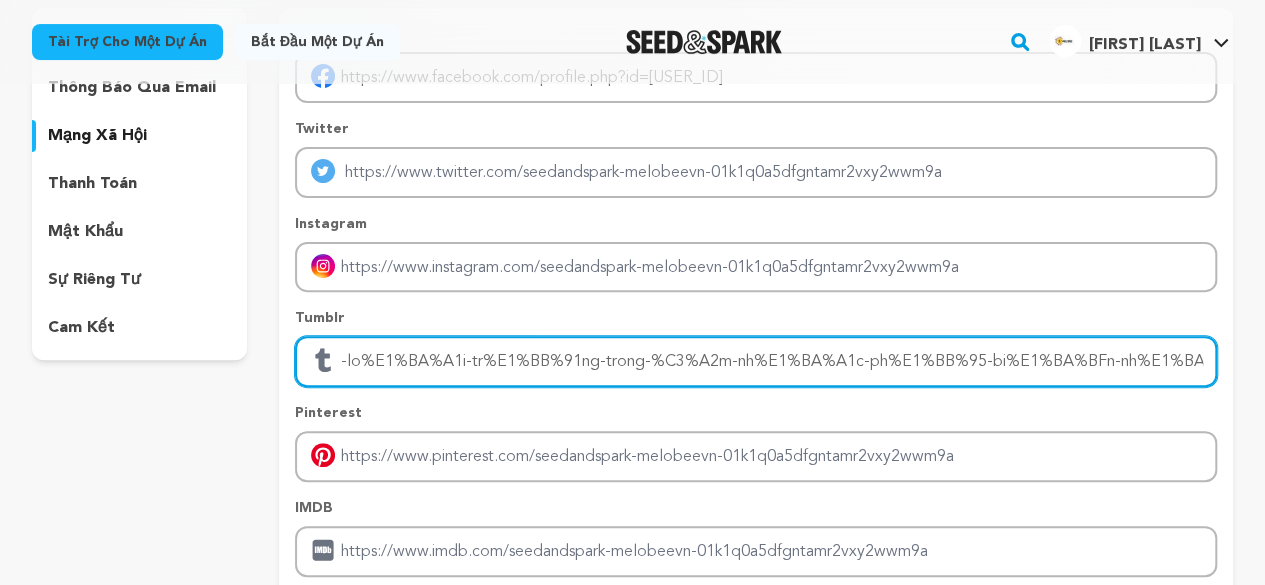 type on "https://www.tumblr.com/melobeevn/790152511315148800/top-1-c%C3%A1c-lo%E1%BA%A1i-tr%E1%BB%91ng-trong-%C3%A2m-nh%E1%BA%A1c-ph%E1%BB%95-bi%E1%BA%BFn-nh%E1%BA%A5t" 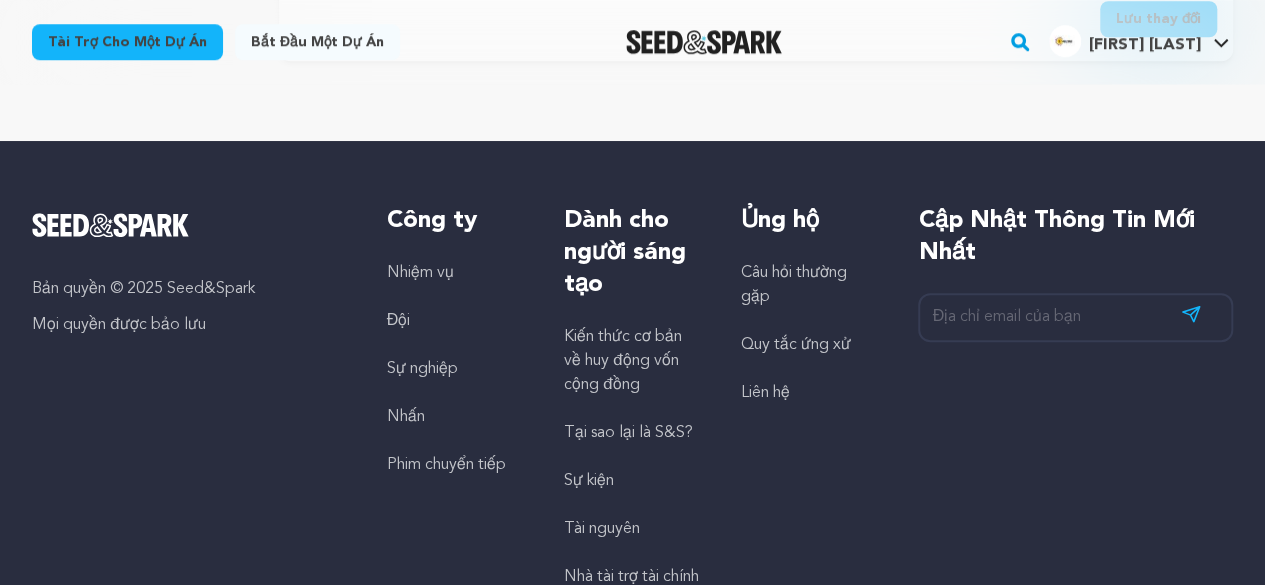 scroll, scrollTop: 500, scrollLeft: 0, axis: vertical 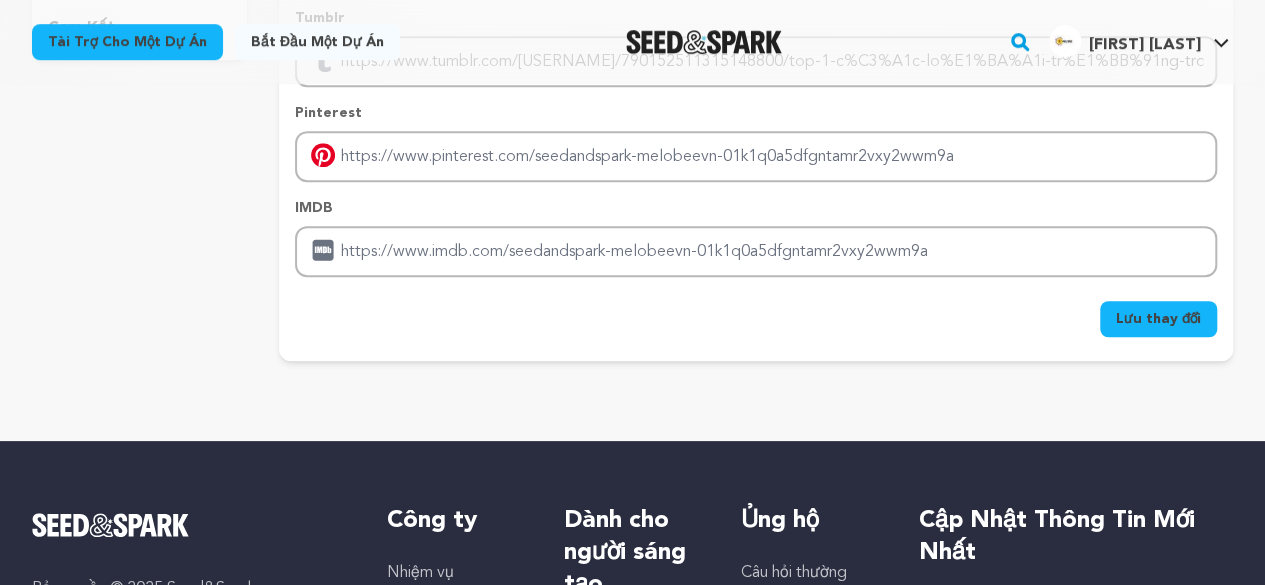 click on "Lưu thay đổi" at bounding box center (1158, 319) 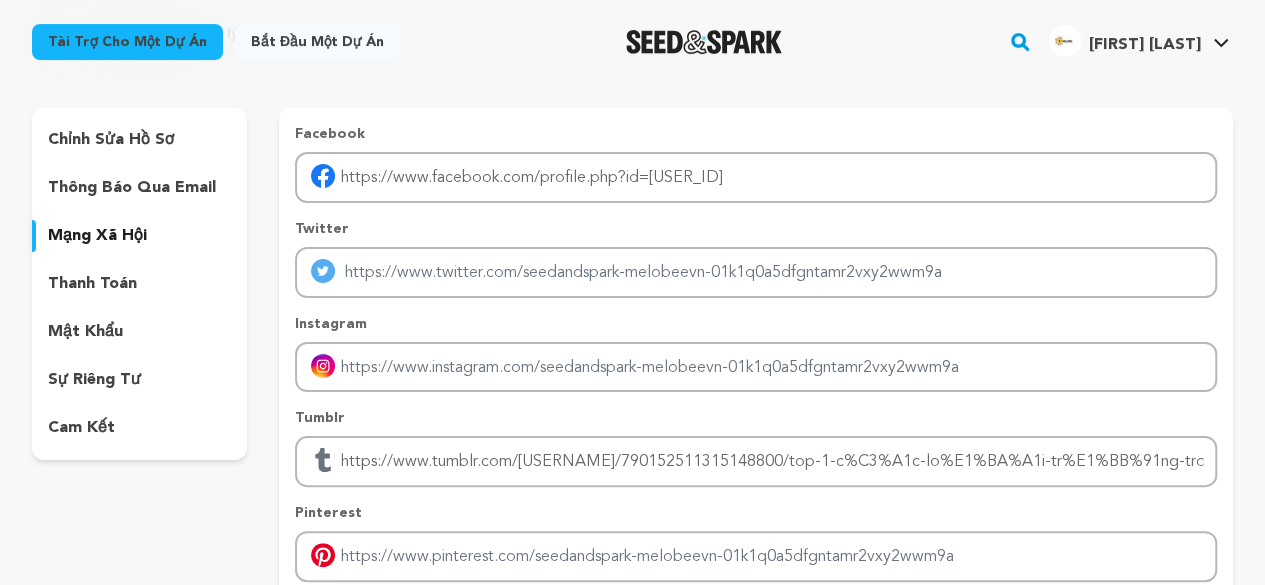 scroll, scrollTop: 200, scrollLeft: 0, axis: vertical 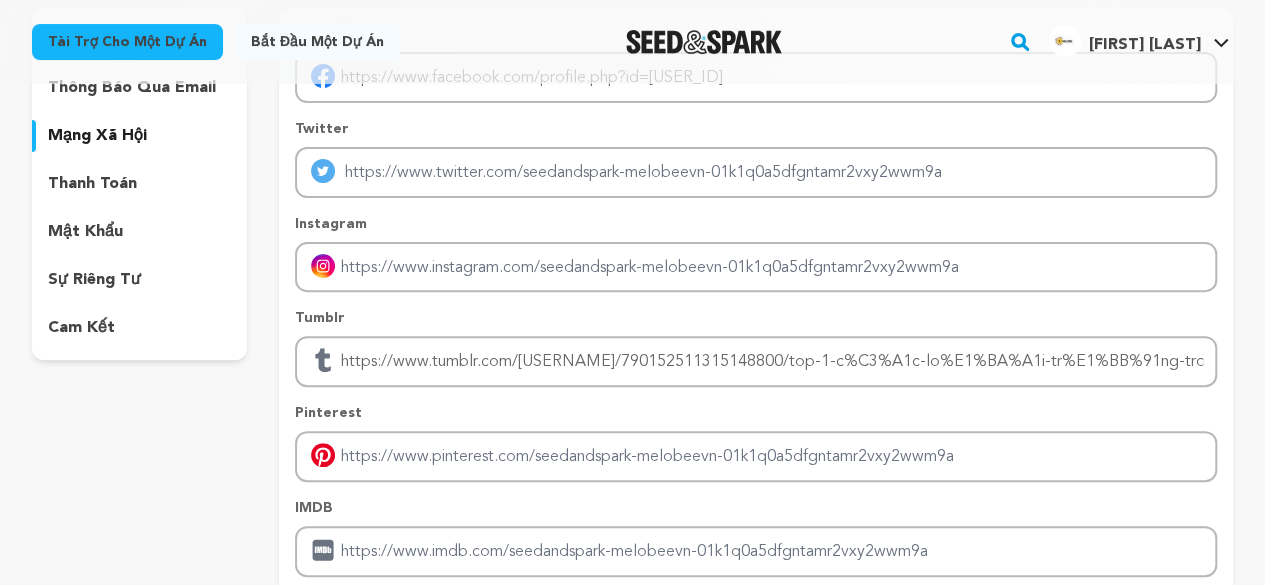 click on "thanh toán" at bounding box center [139, 184] 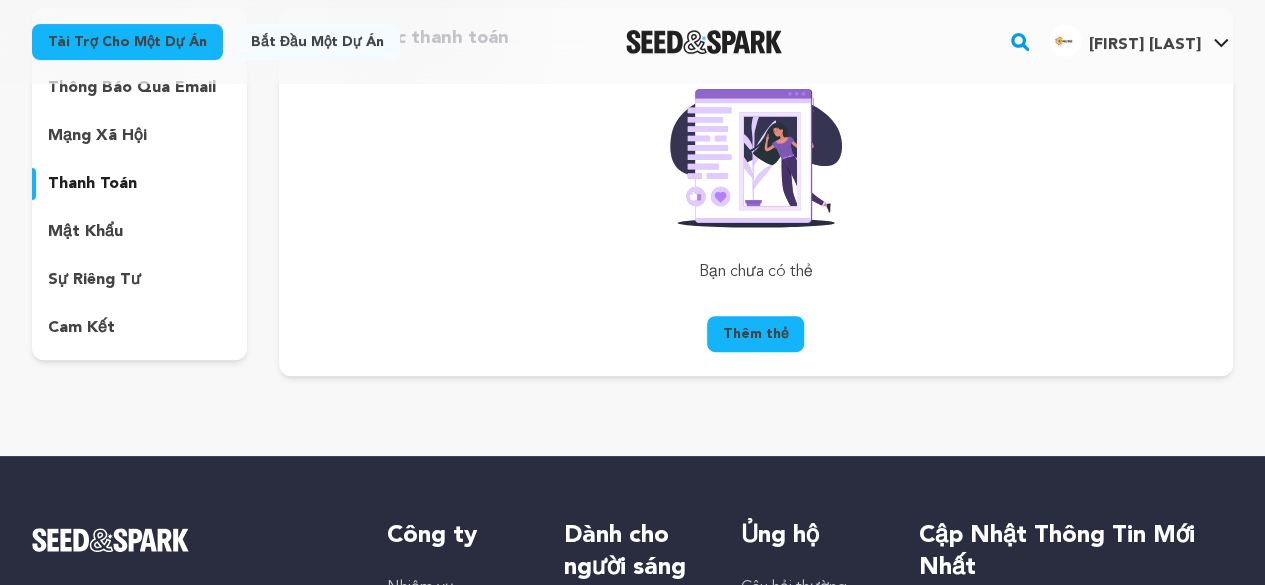 click on "mật khẩu" at bounding box center (139, 232) 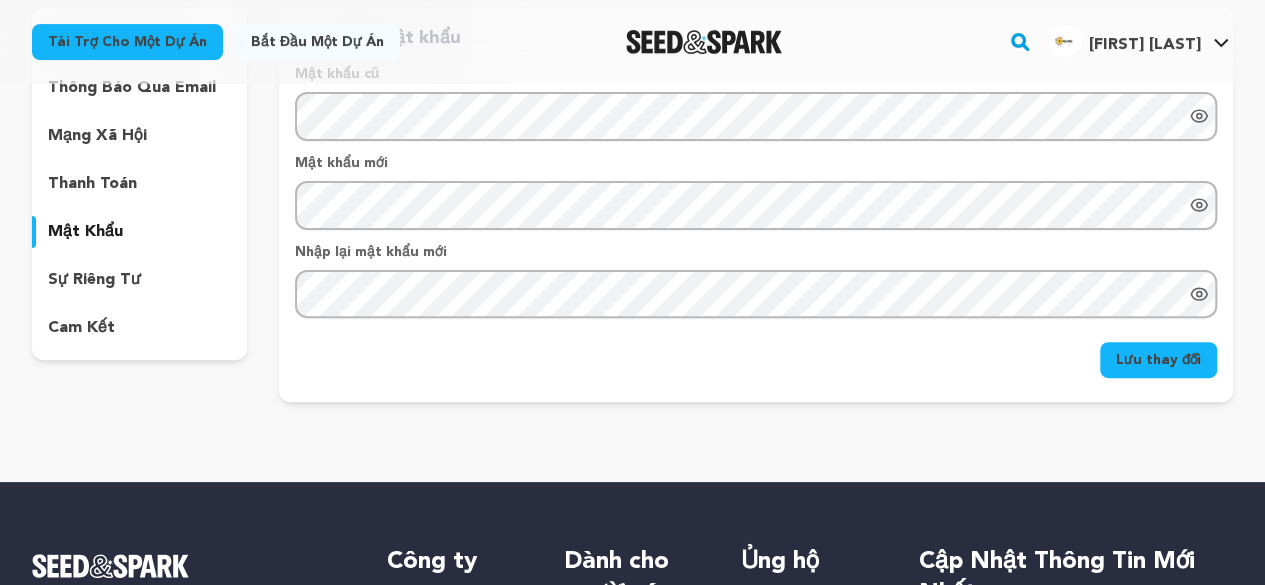 click on "sự riêng tư" at bounding box center (94, 280) 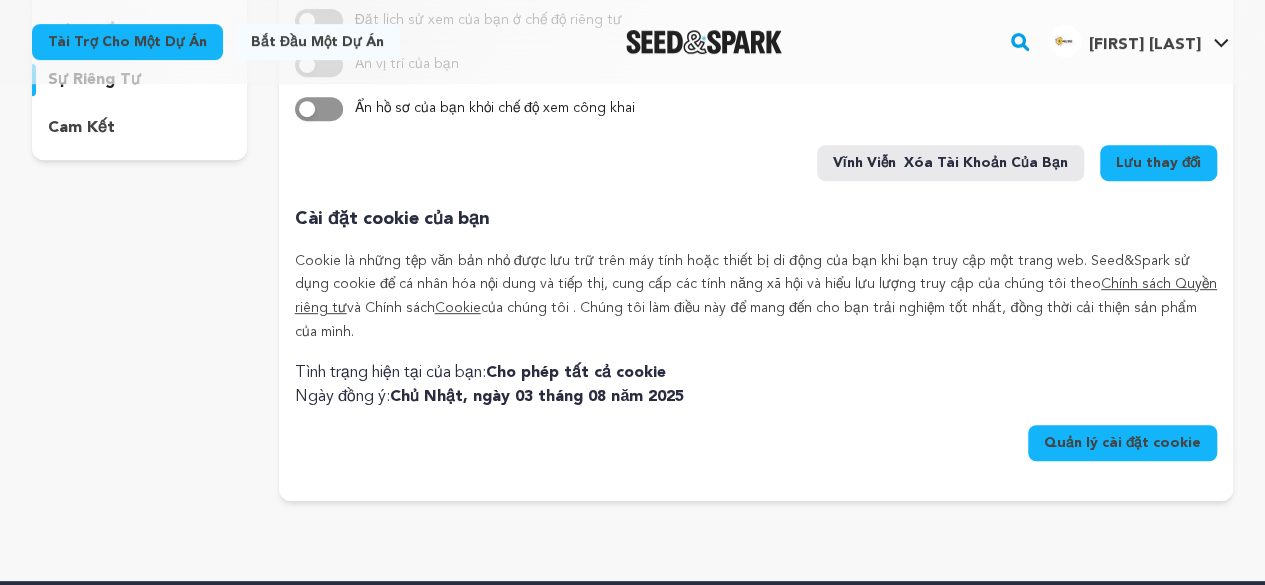 scroll, scrollTop: 300, scrollLeft: 0, axis: vertical 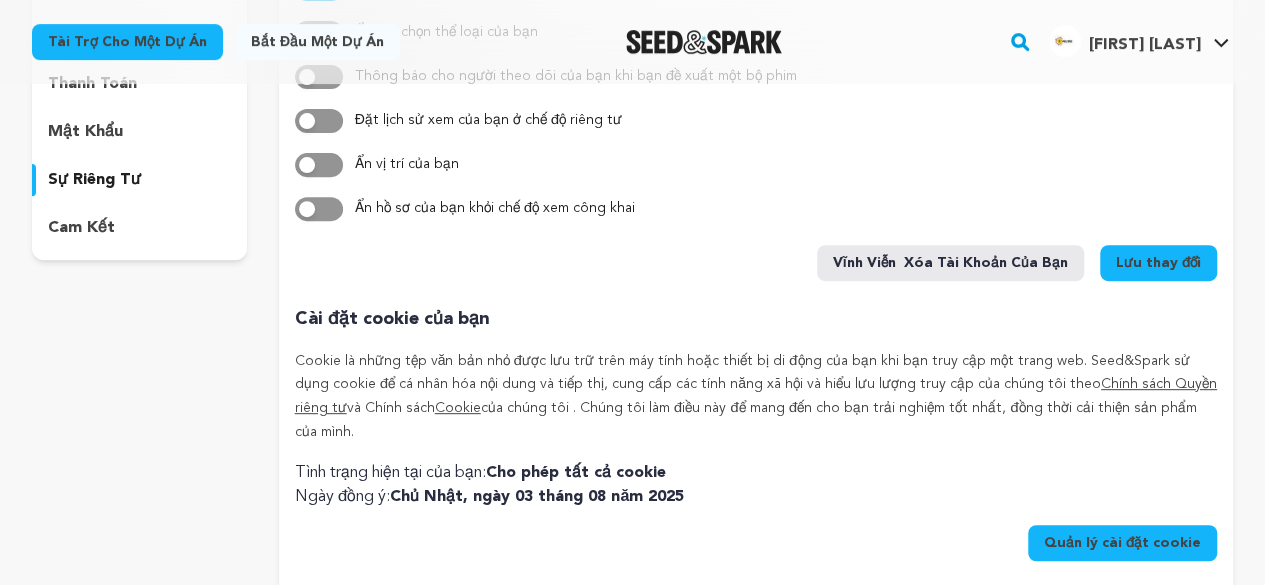 click on "cam kết" at bounding box center [139, 228] 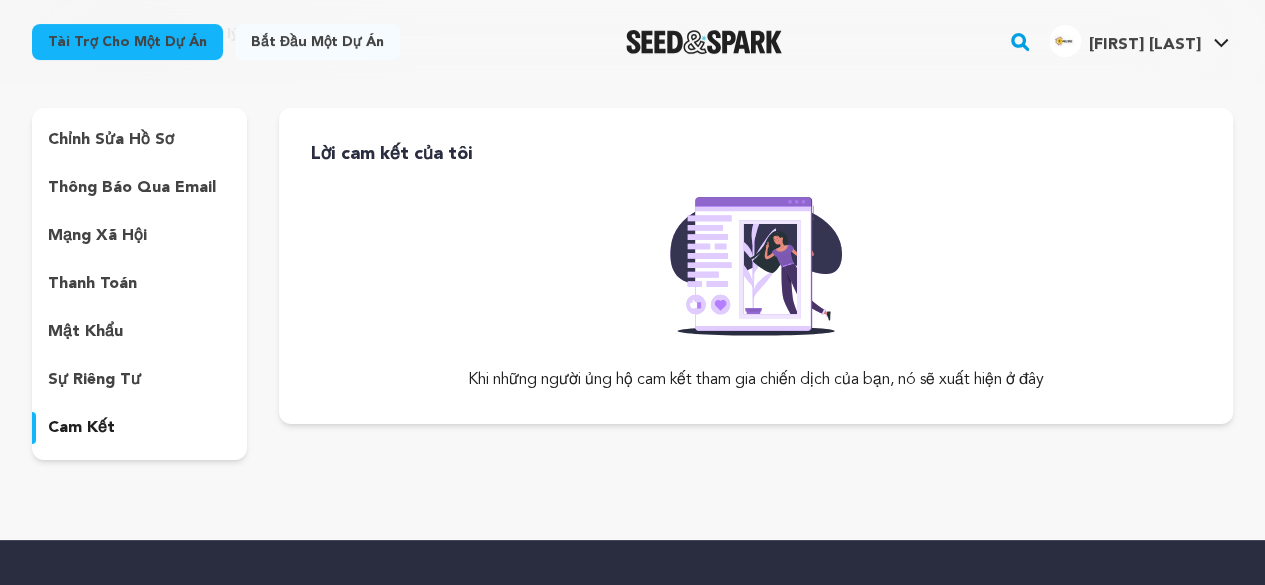 scroll, scrollTop: 0, scrollLeft: 0, axis: both 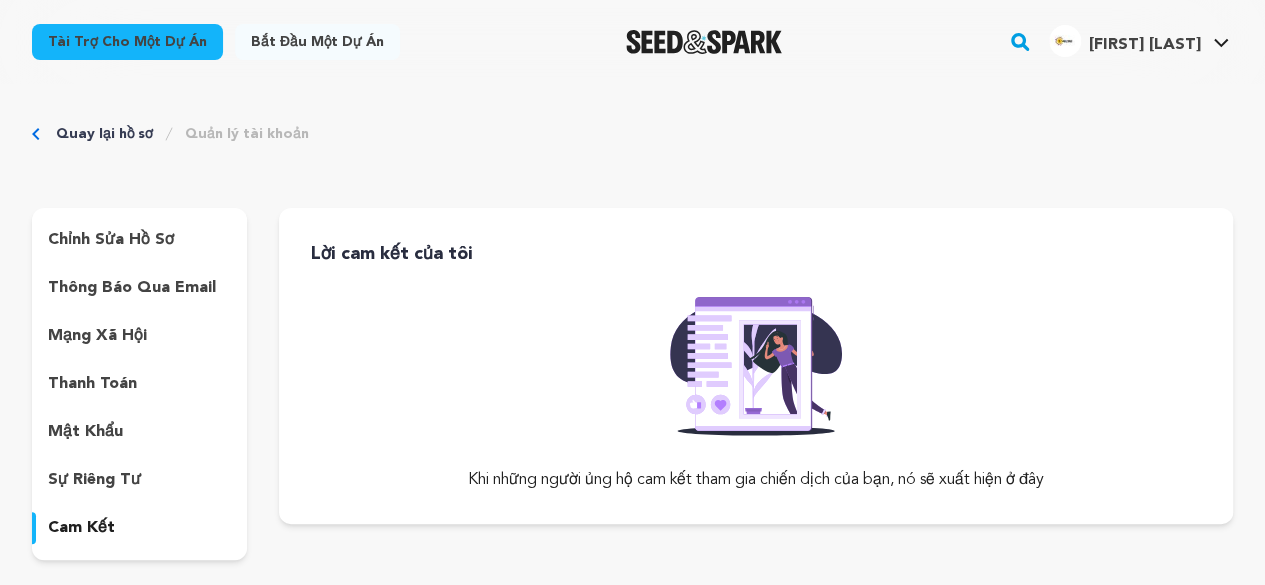 click on "chỉnh sửa hồ sơ" at bounding box center (111, 240) 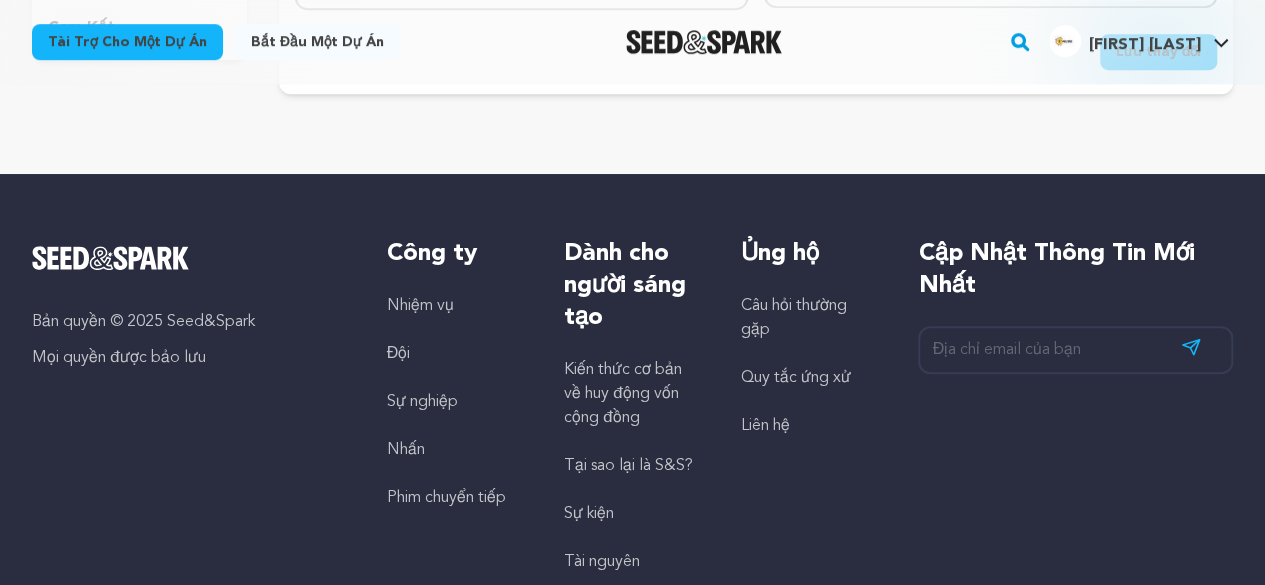 scroll, scrollTop: 100, scrollLeft: 0, axis: vertical 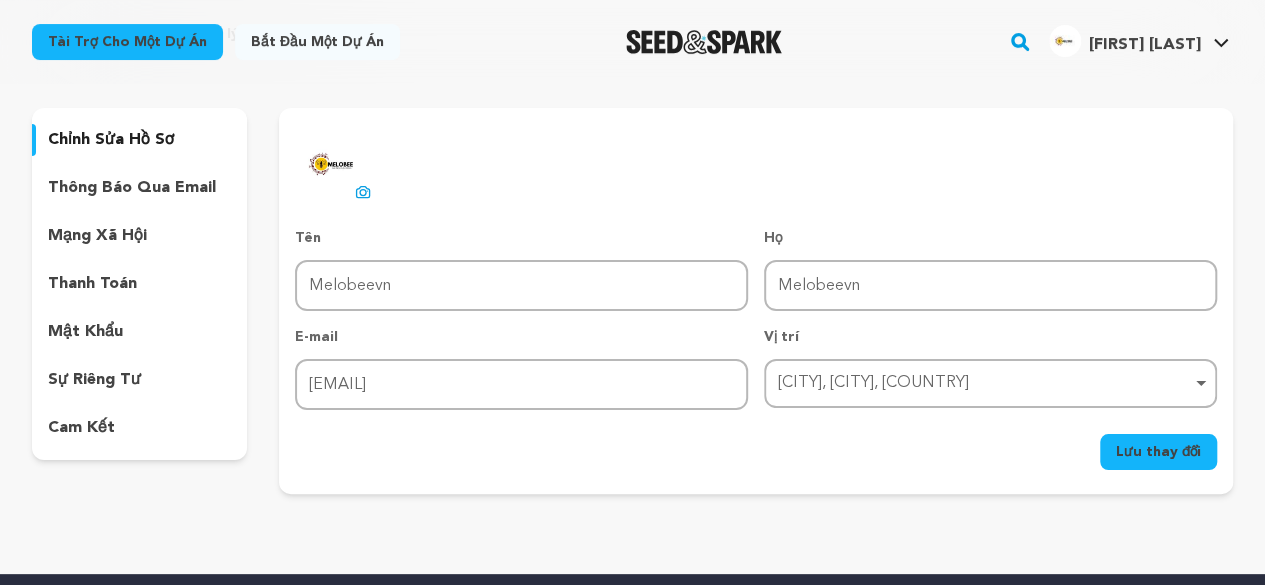 click on "[FIRST] [INITIAL]." at bounding box center [1145, 45] 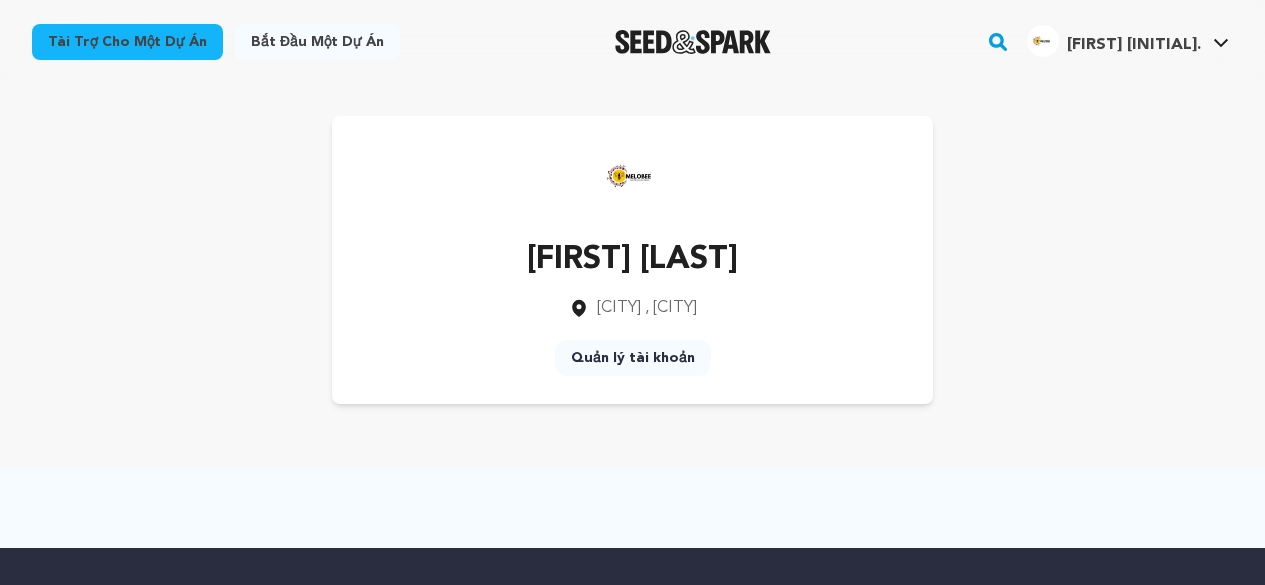 scroll, scrollTop: 0, scrollLeft: 0, axis: both 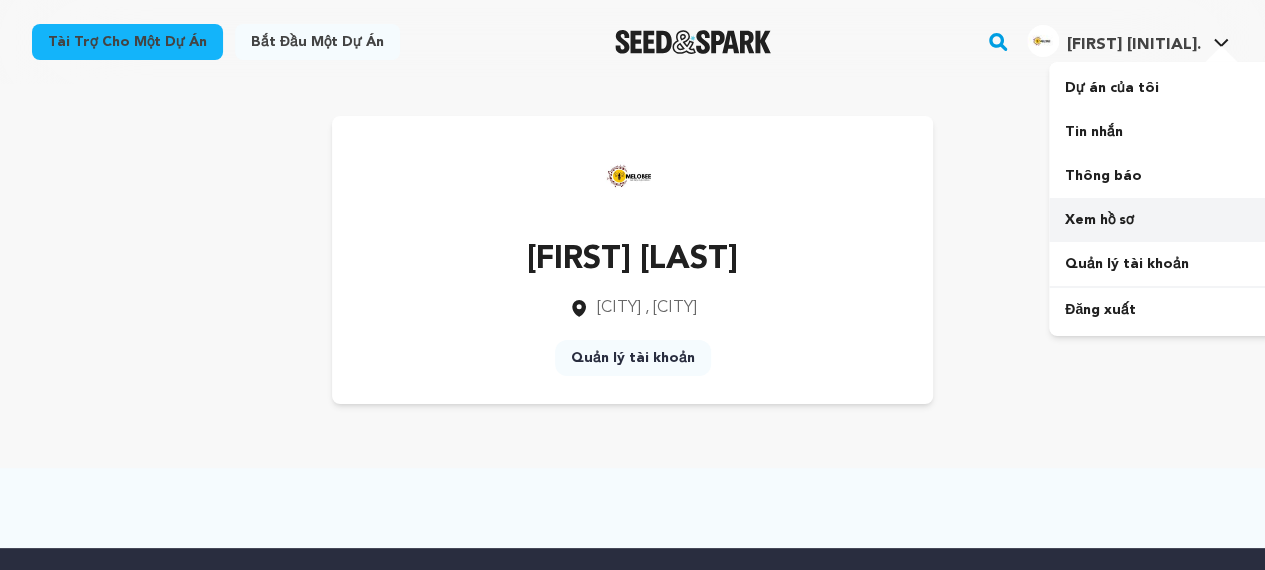 click on "Xem hồ sơ" at bounding box center [1099, 220] 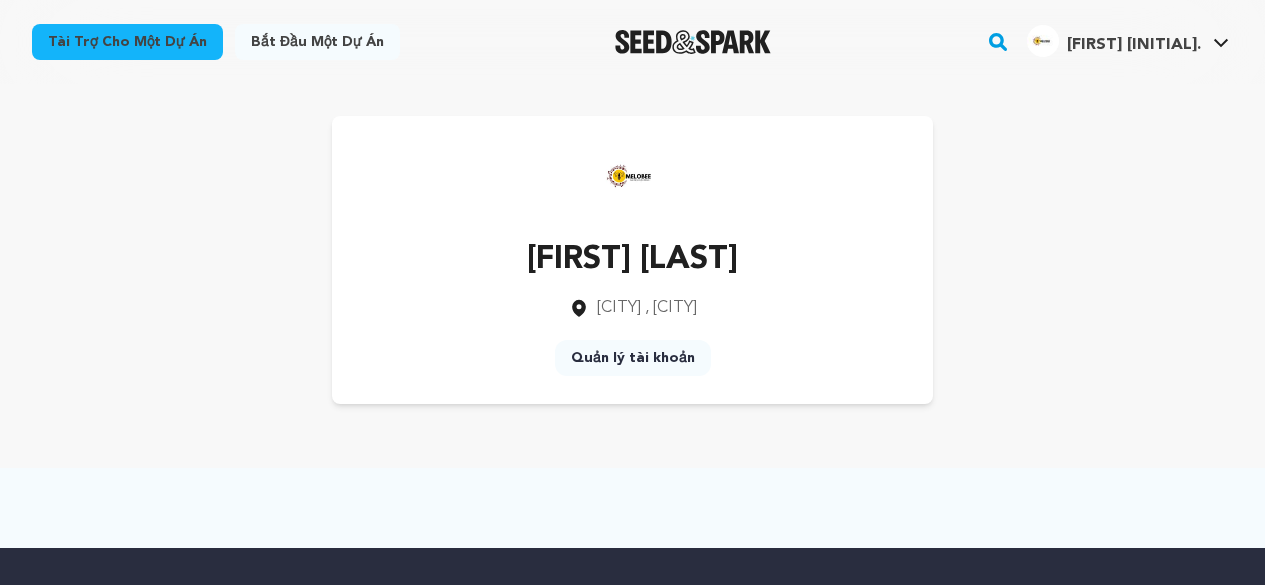 scroll, scrollTop: 0, scrollLeft: 0, axis: both 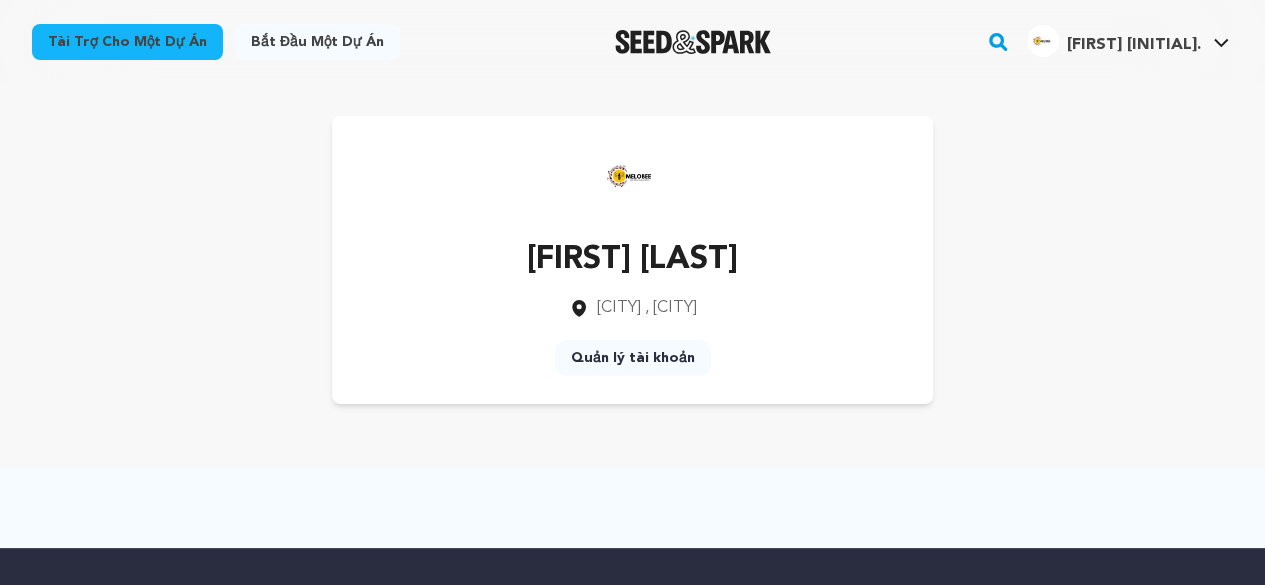 click on "[FIRST] [LAST]
[CITY]
, [CITY]
Quản lý tài khoản" at bounding box center (632, 260) 